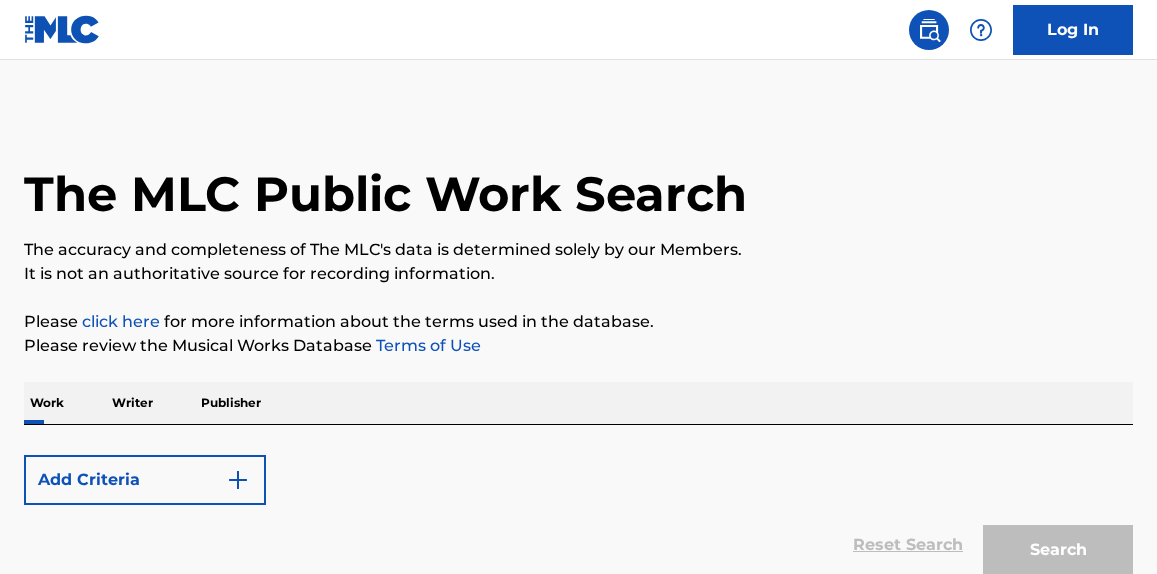 scroll, scrollTop: 0, scrollLeft: 0, axis: both 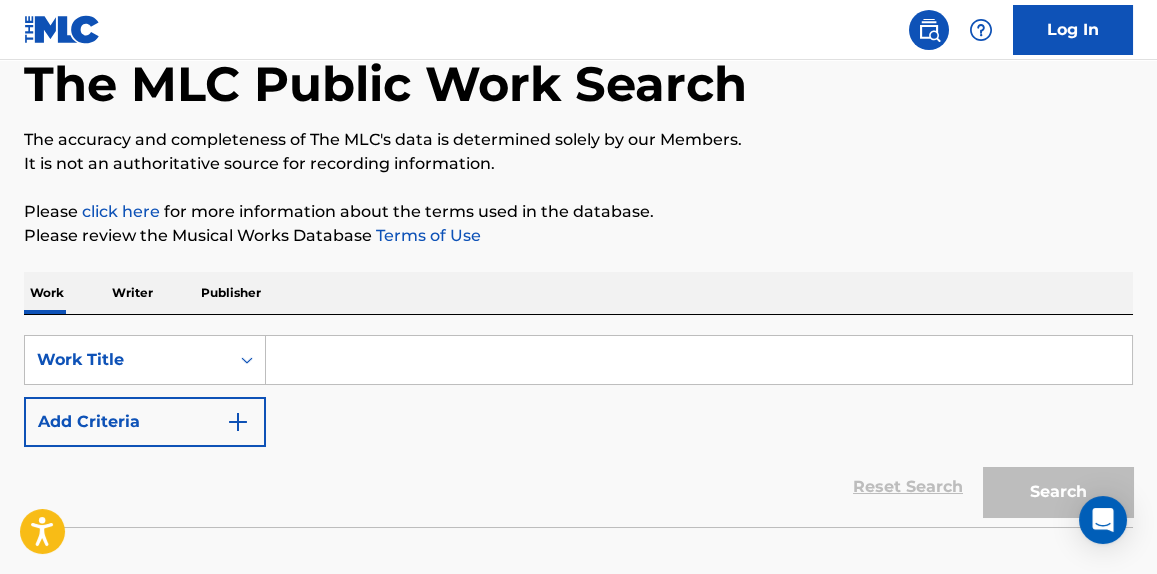click on "SearchWithCriteriac86955a0-8edb-4217-abd6-3b135151f257 Work Title Add Criteria Reset Search Search" at bounding box center (578, 421) 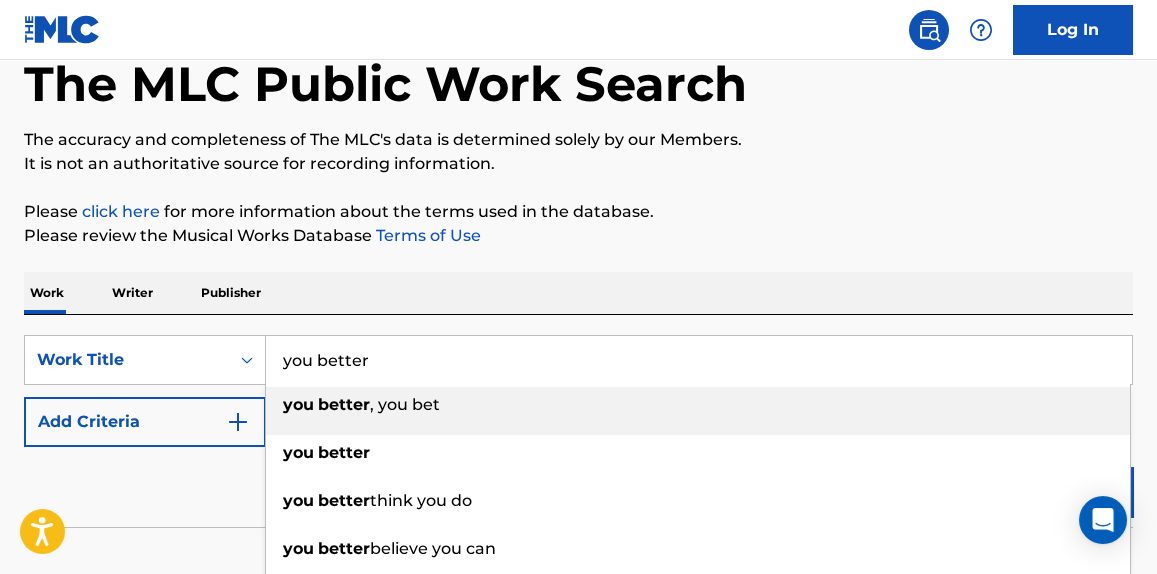 type on "you better" 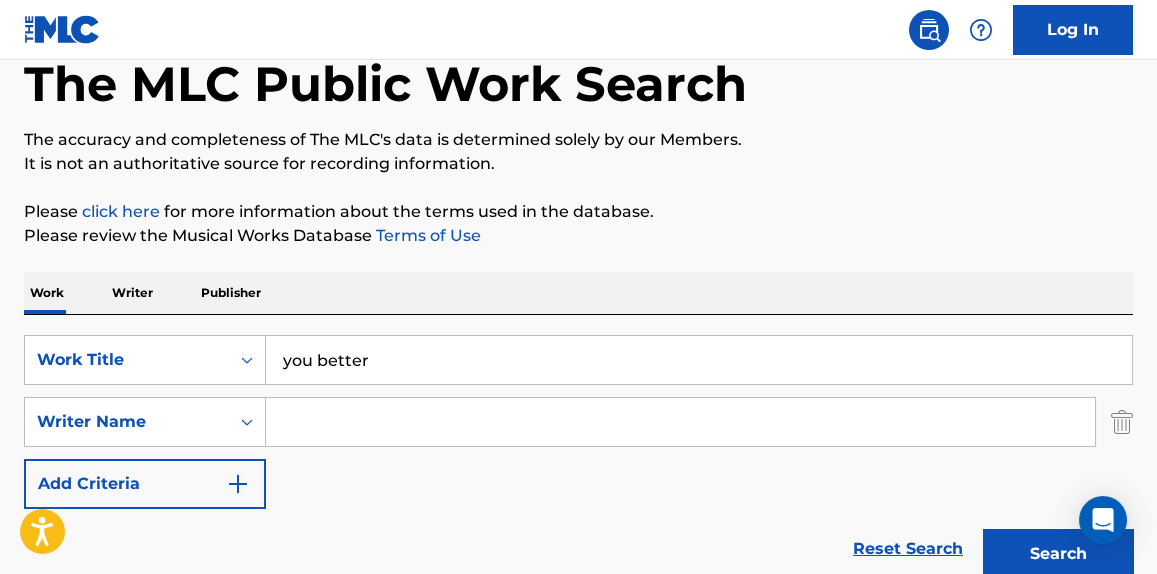 type 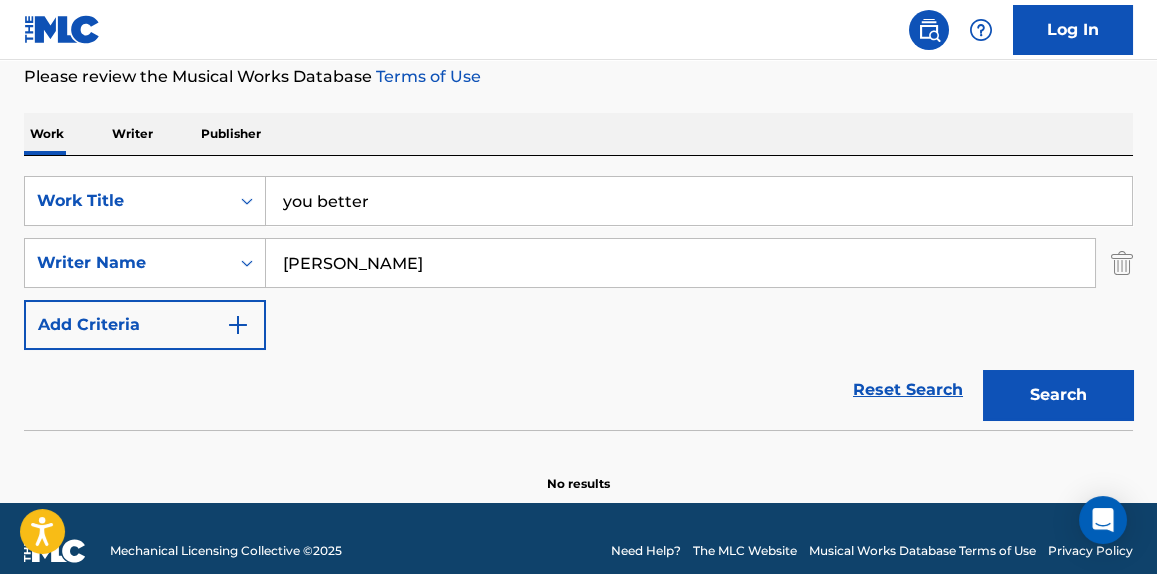 scroll, scrollTop: 270, scrollLeft: 0, axis: vertical 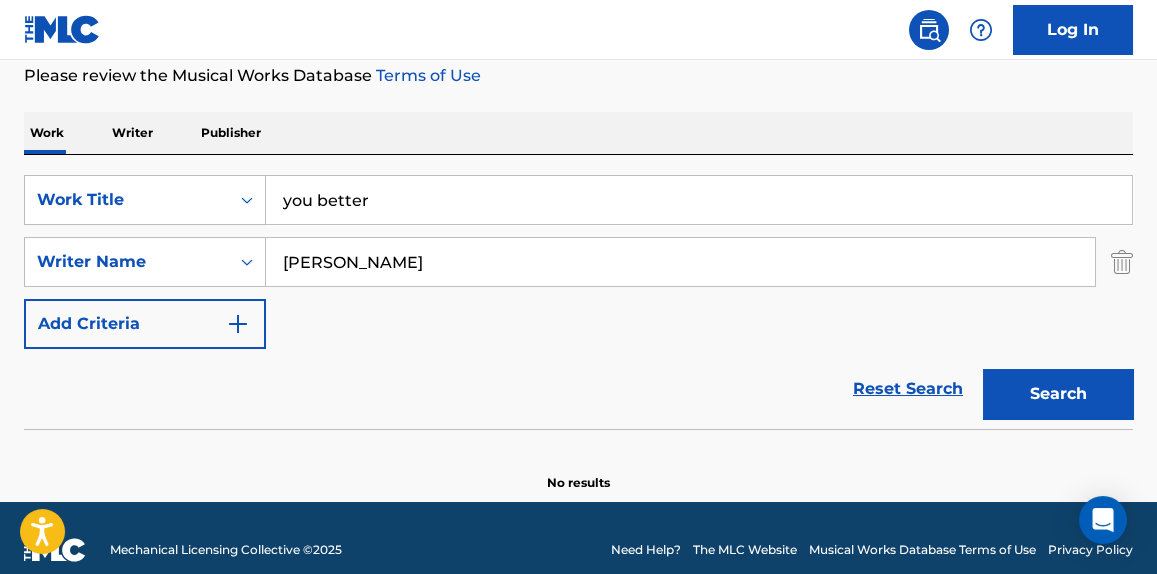 type on "Andre Rost" 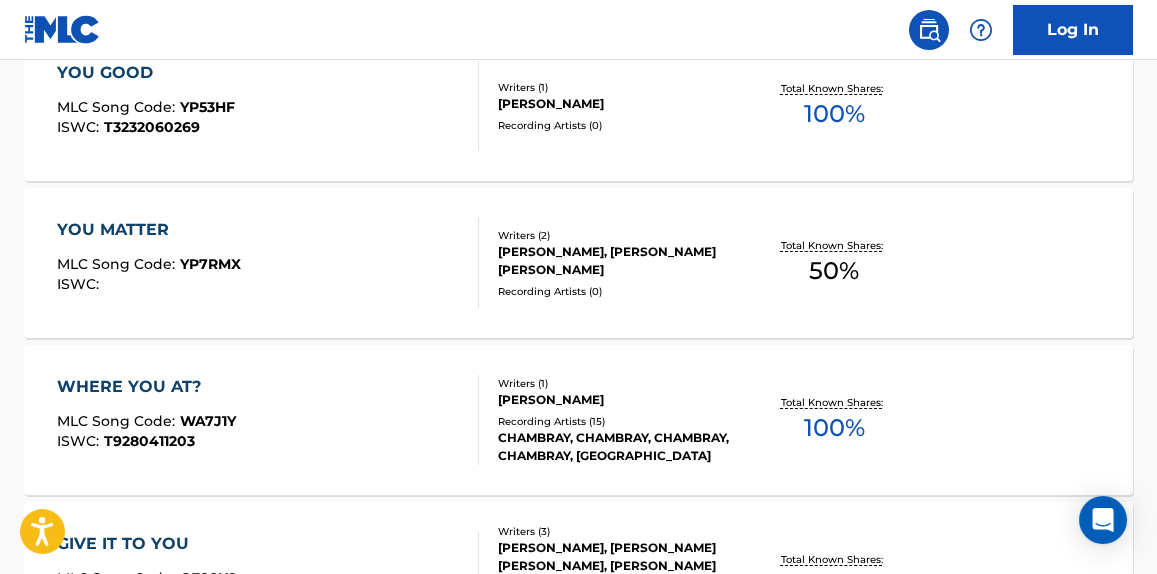 scroll, scrollTop: 708, scrollLeft: 0, axis: vertical 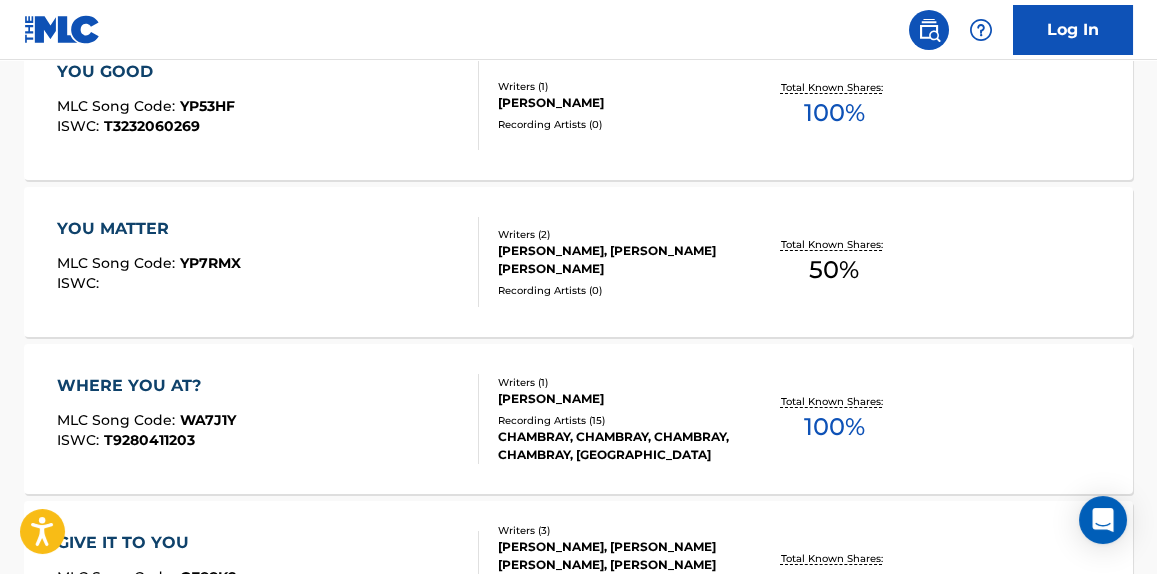 click on "YOU MATTER MLC Song Code : YP7RMX ISWC :" at bounding box center (267, 262) 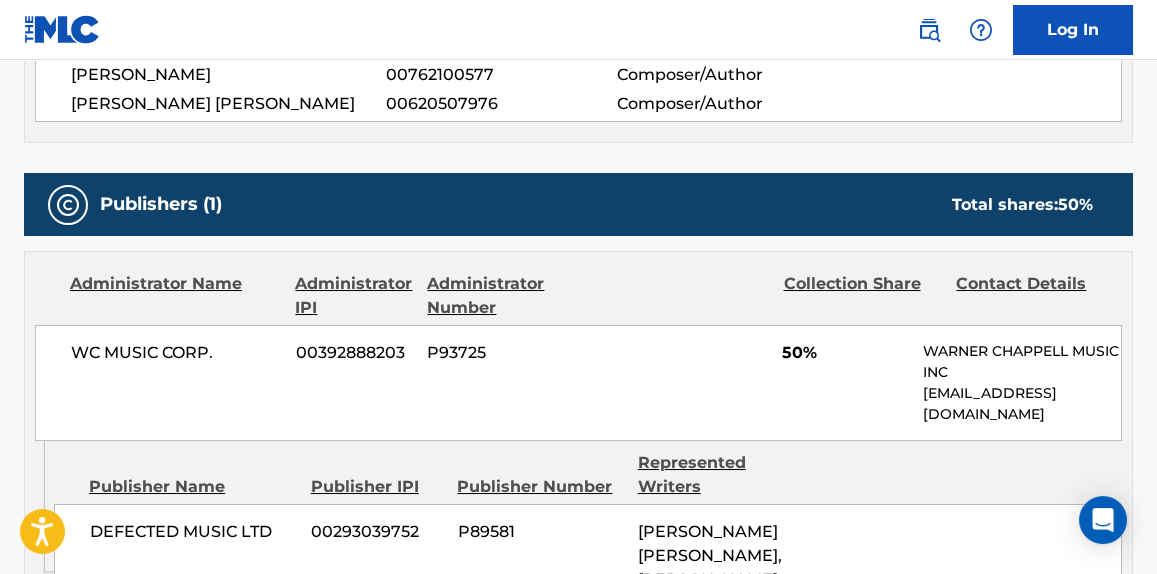 scroll, scrollTop: 778, scrollLeft: 0, axis: vertical 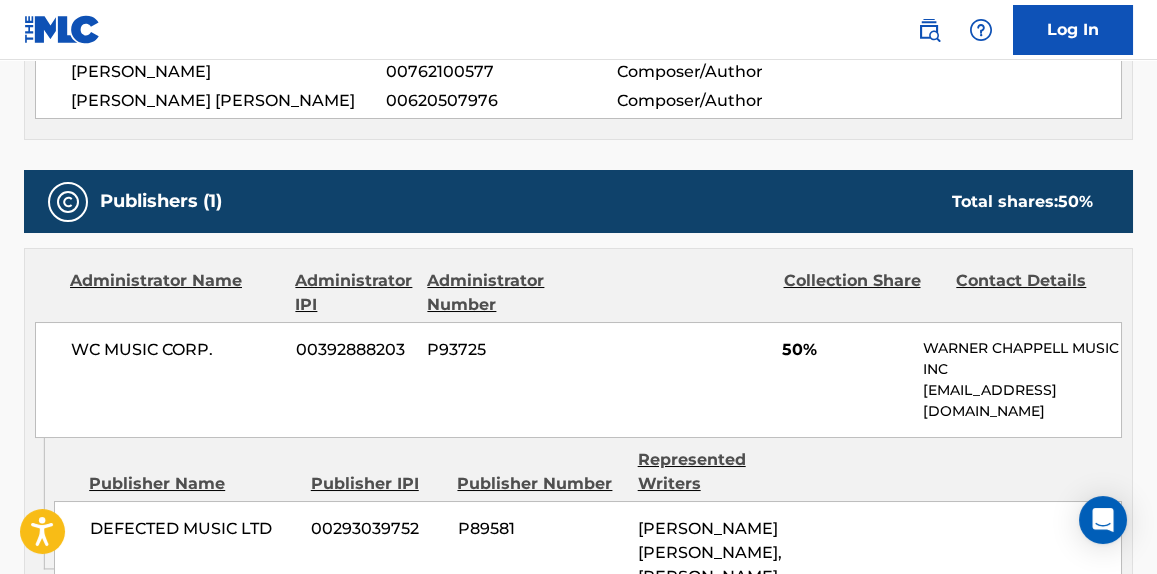 click on "Publishers   (1) Total shares:  50 %" at bounding box center (578, 201) 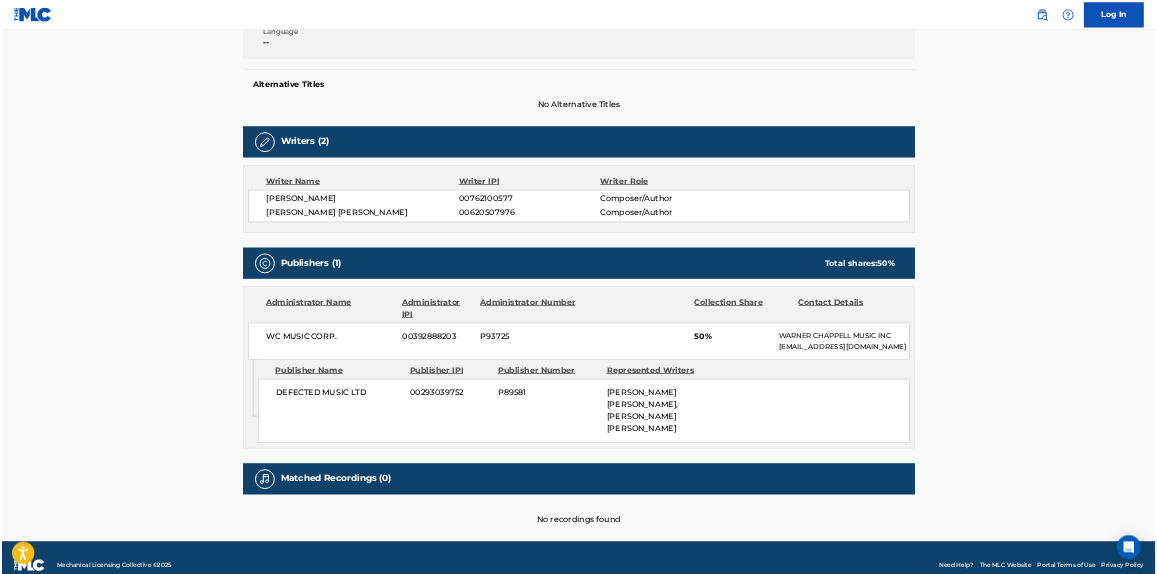 scroll, scrollTop: 450, scrollLeft: 0, axis: vertical 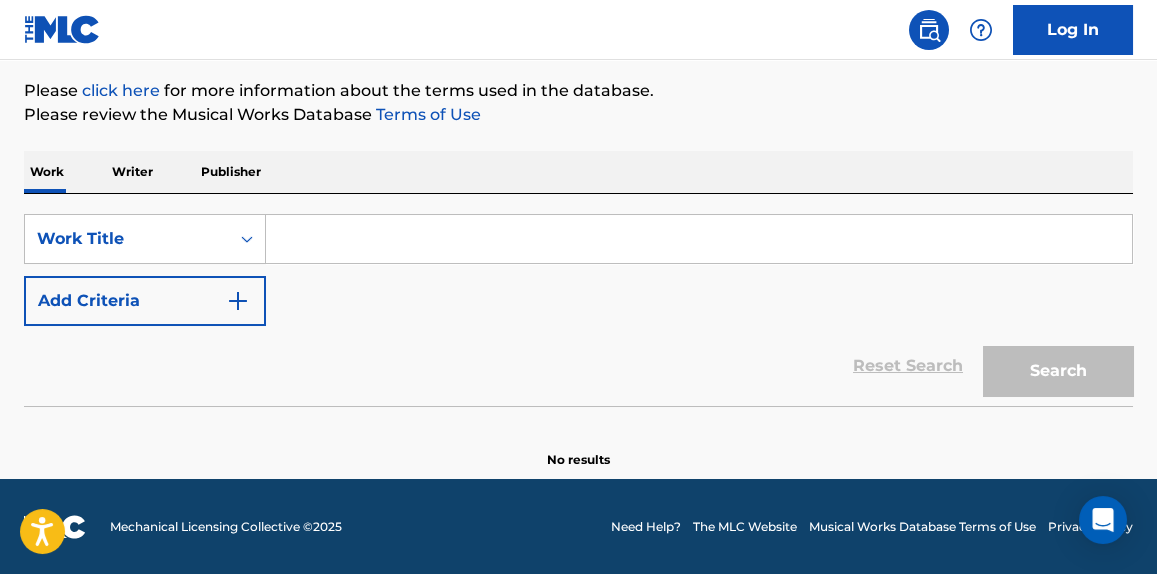 click on "Reset Search Search" at bounding box center [578, 366] 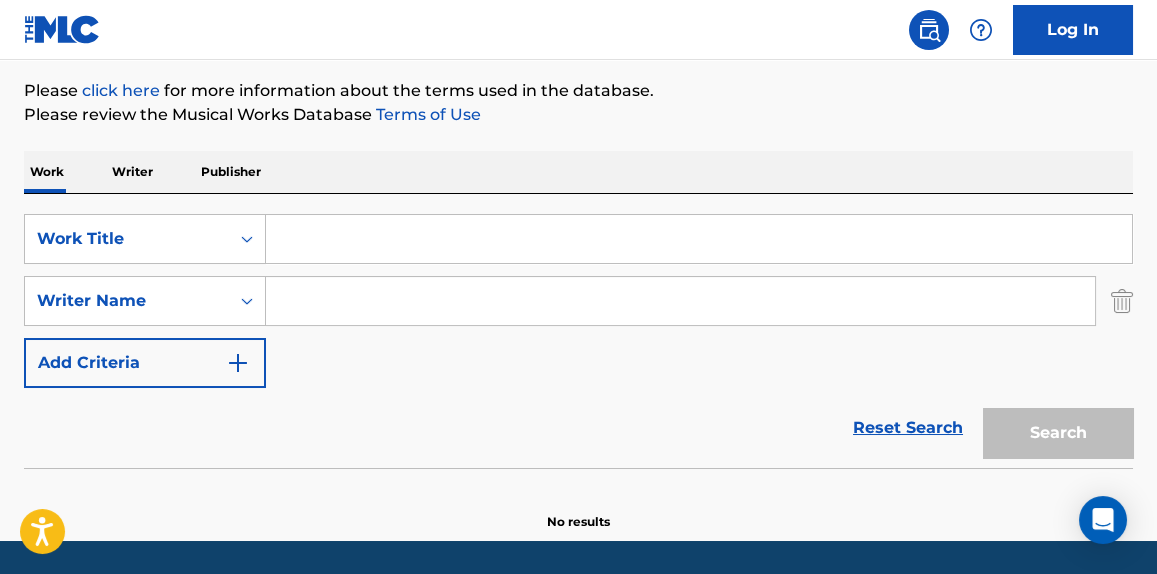click at bounding box center [680, 301] 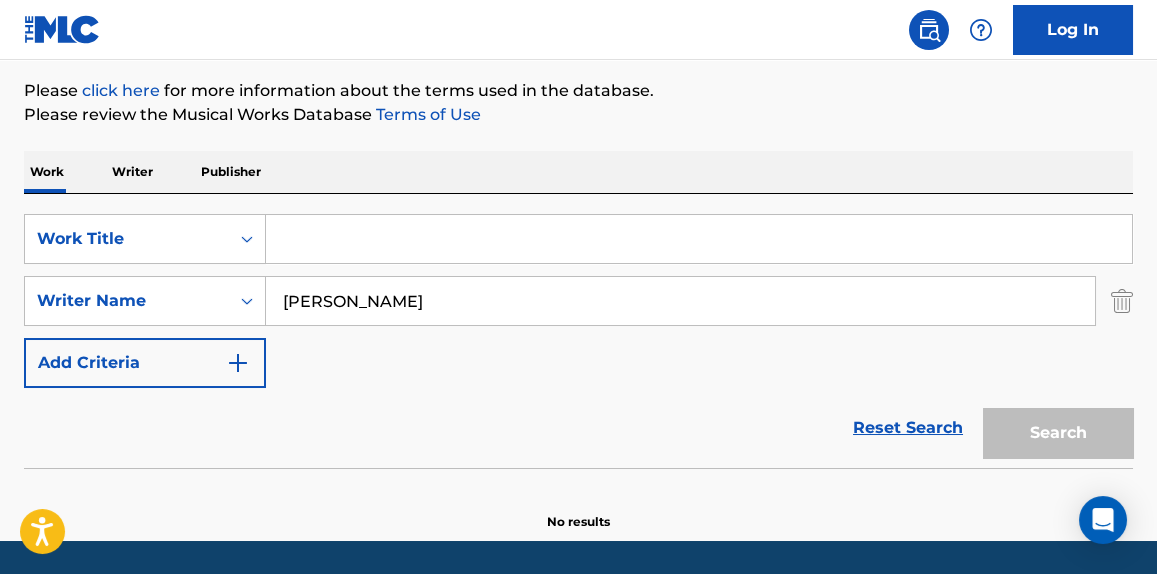 type on "[PERSON_NAME]" 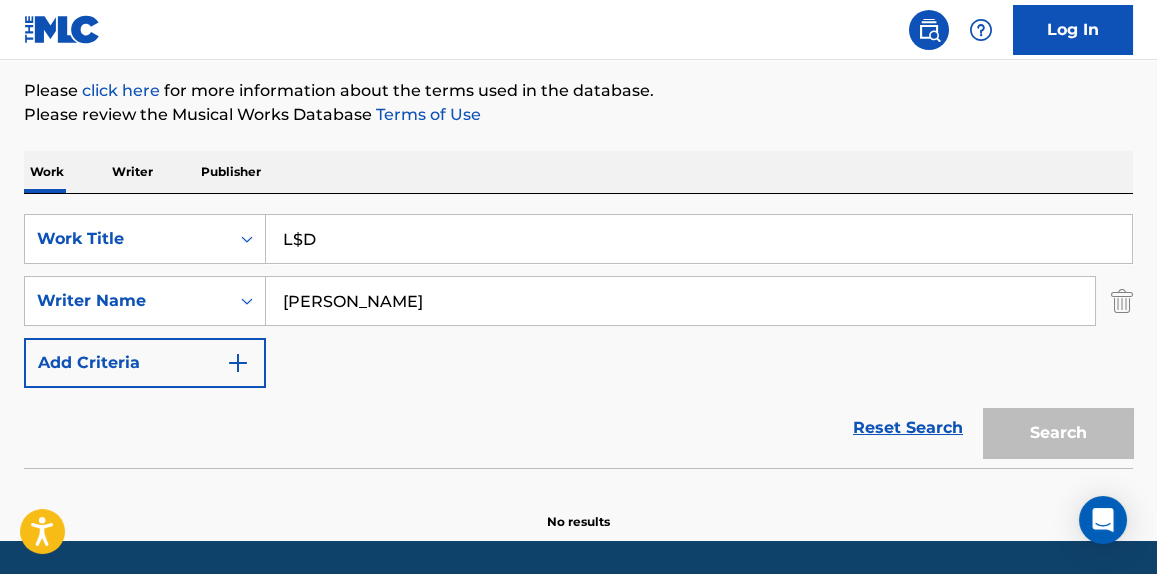 type on "L$D" 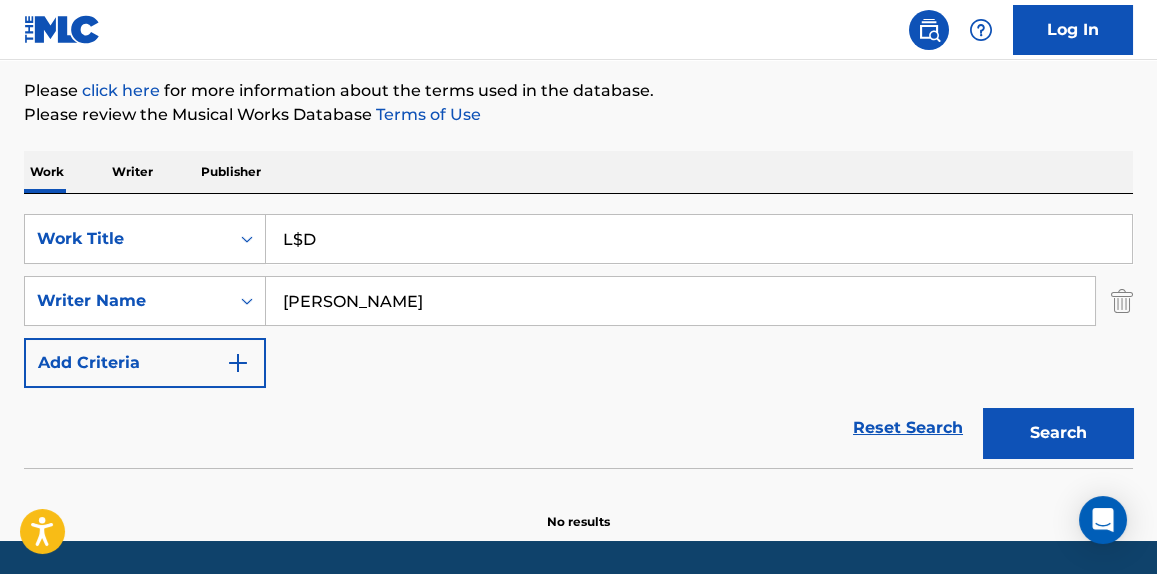 click on "Please   click here   for more information about the terms used in the database." at bounding box center (578, 91) 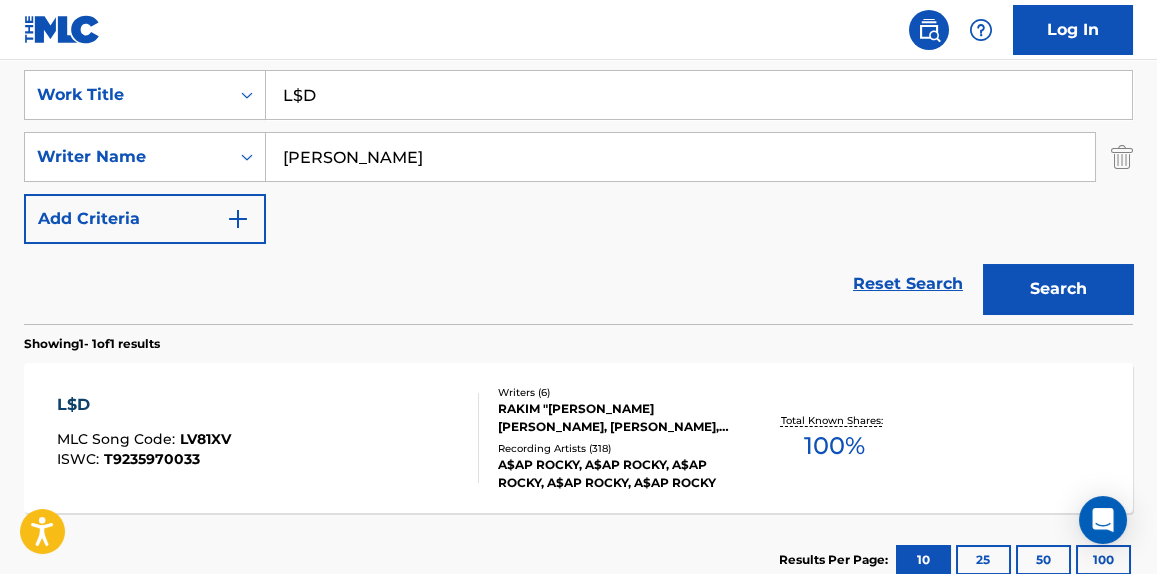 scroll, scrollTop: 513, scrollLeft: 0, axis: vertical 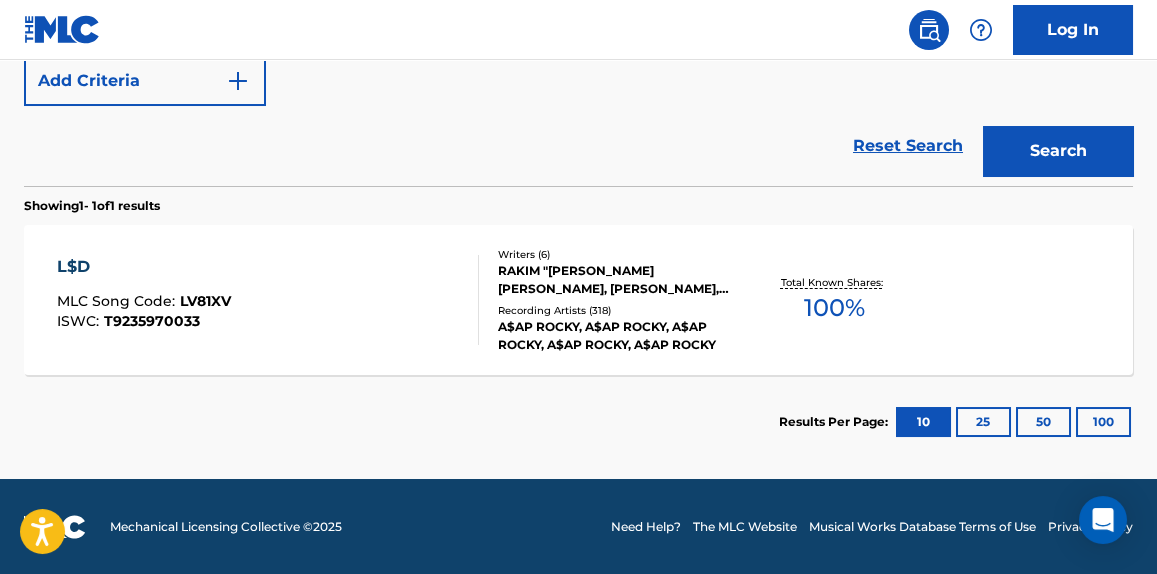 click on "L$D MLC Song Code : LV81XV ISWC : T9235970033 Writers ( 6 ) RAKIM "[PERSON_NAME] [PERSON_NAME], [PERSON_NAME], [PERSON_NAME] [PERSON_NAME] [PERSON_NAME] Recording Artists ( 318 ) A$AP ROCKY, A$AP ROCKY, A$AP ROCKY, A$AP ROCKY, A$AP ROCKY Total Known Shares: 100 %" at bounding box center [578, 300] 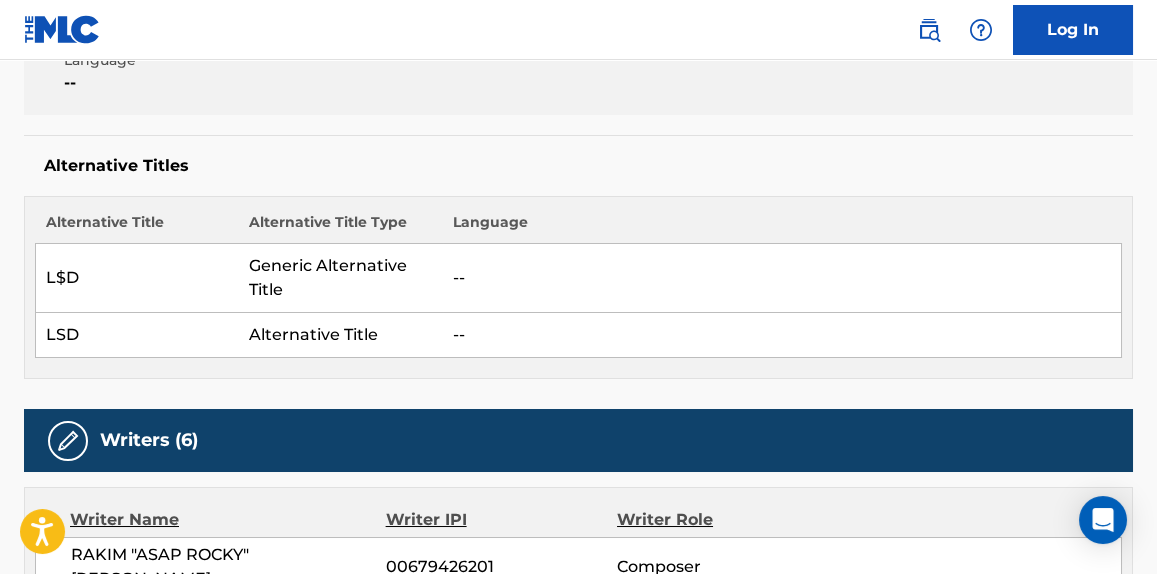 scroll, scrollTop: 0, scrollLeft: 0, axis: both 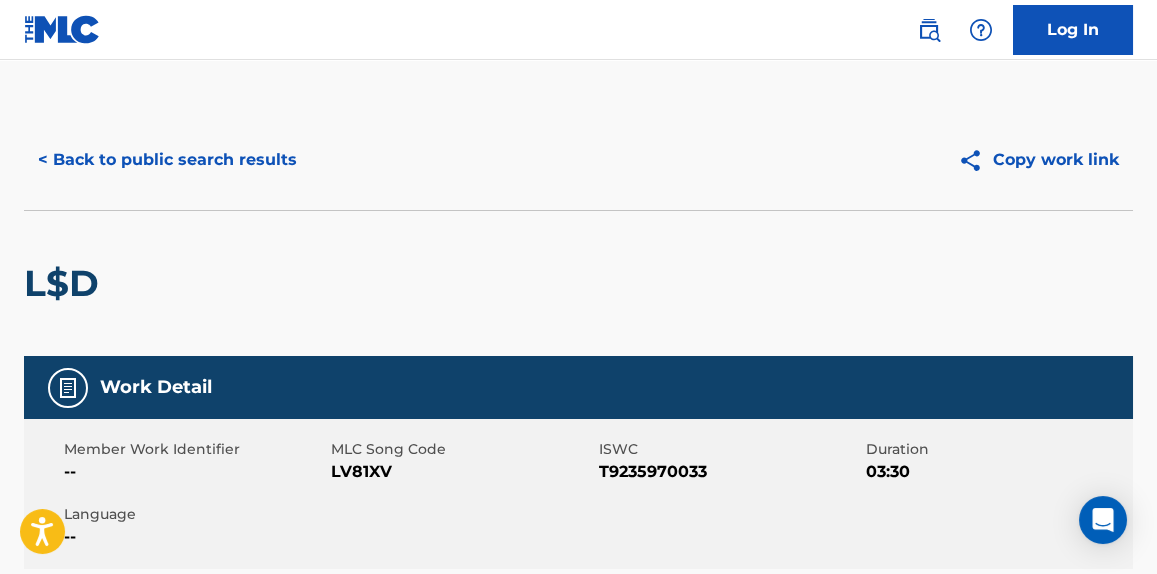 click on "< Back to public search results" at bounding box center [167, 160] 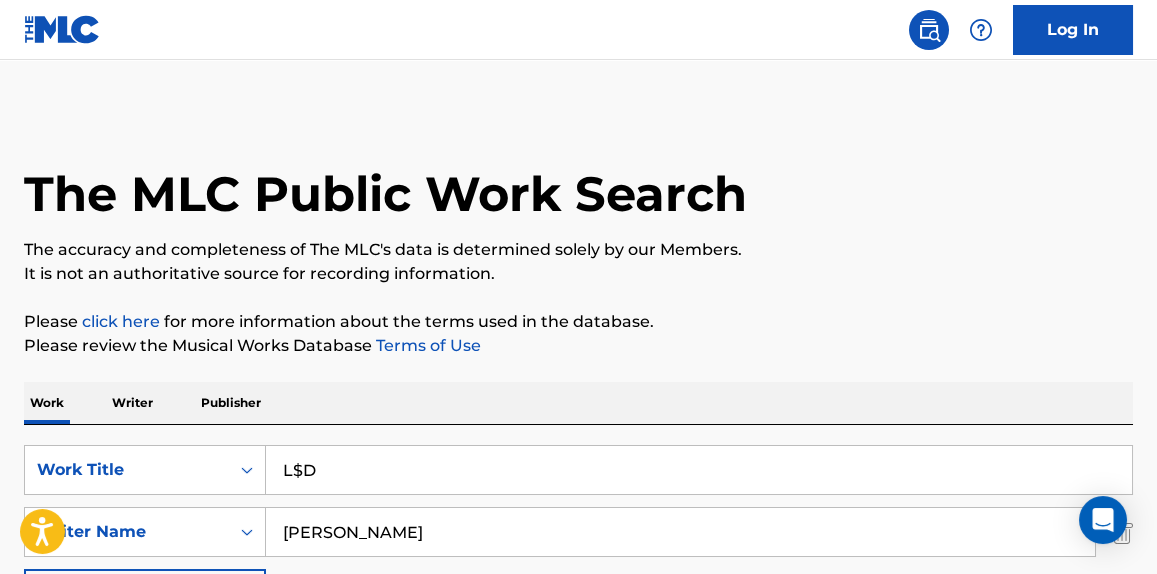 scroll, scrollTop: 399, scrollLeft: 0, axis: vertical 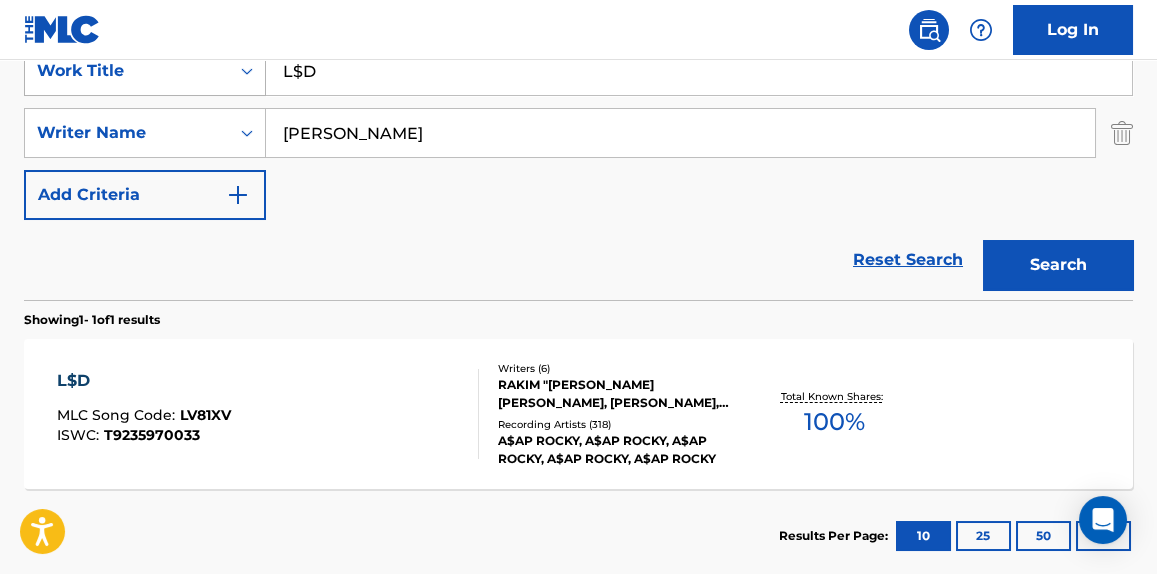 drag, startPoint x: 391, startPoint y: 82, endPoint x: 256, endPoint y: 80, distance: 135.01482 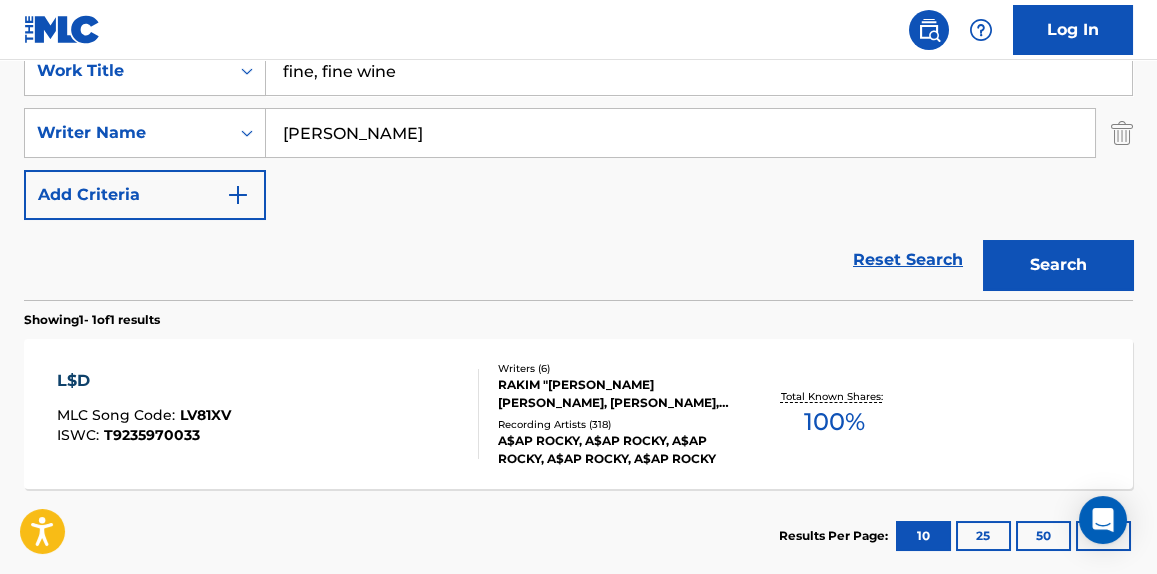 drag, startPoint x: 322, startPoint y: 76, endPoint x: 230, endPoint y: 52, distance: 95.07891 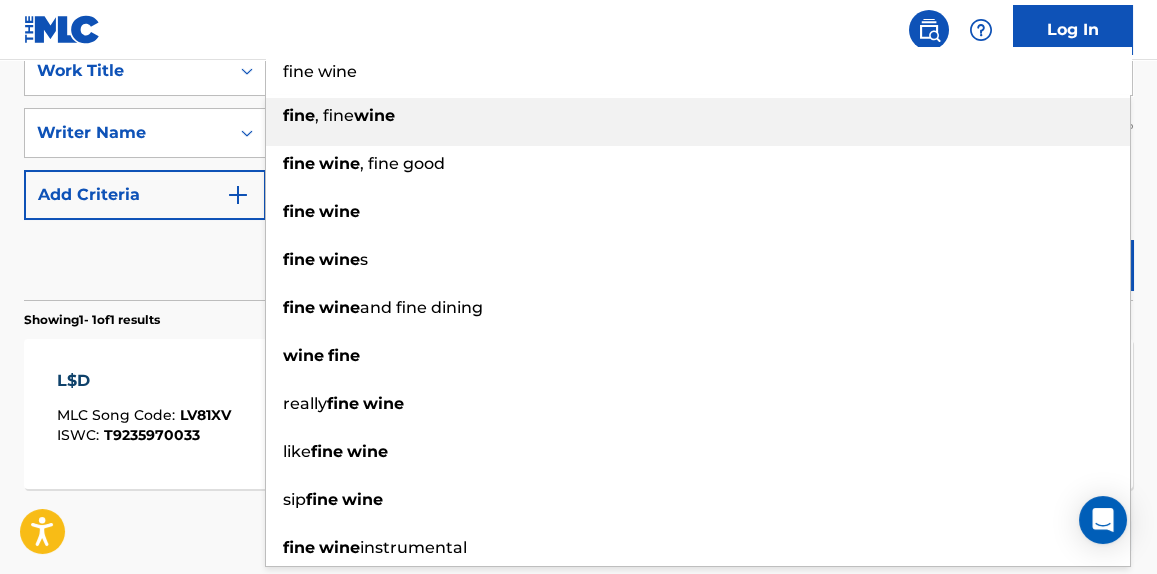 type on "fine wine" 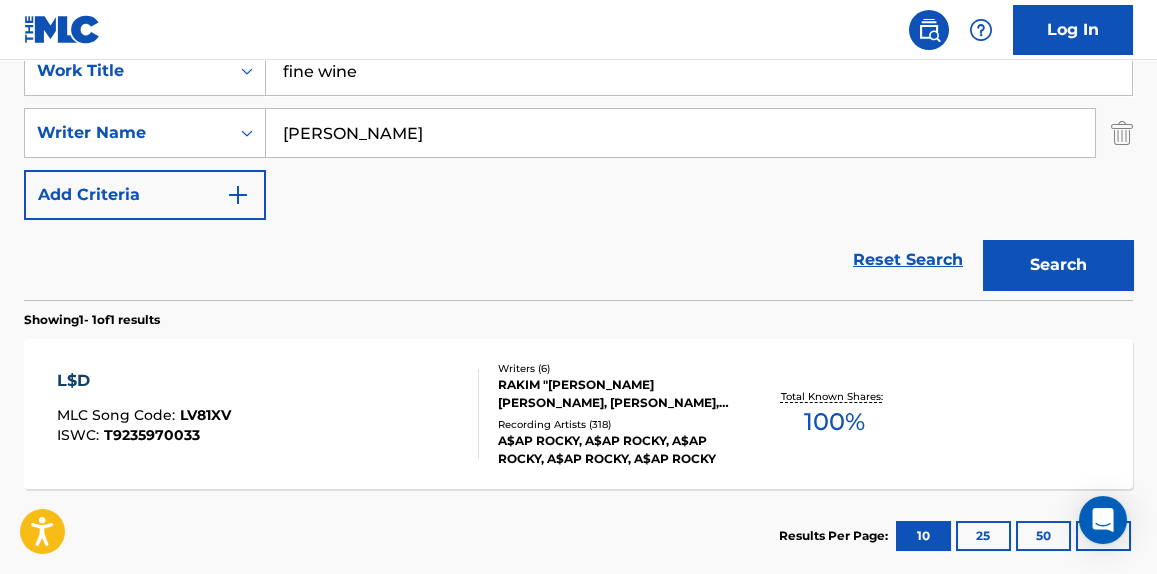 drag, startPoint x: 52, startPoint y: 260, endPoint x: 73, endPoint y: 248, distance: 24.186773 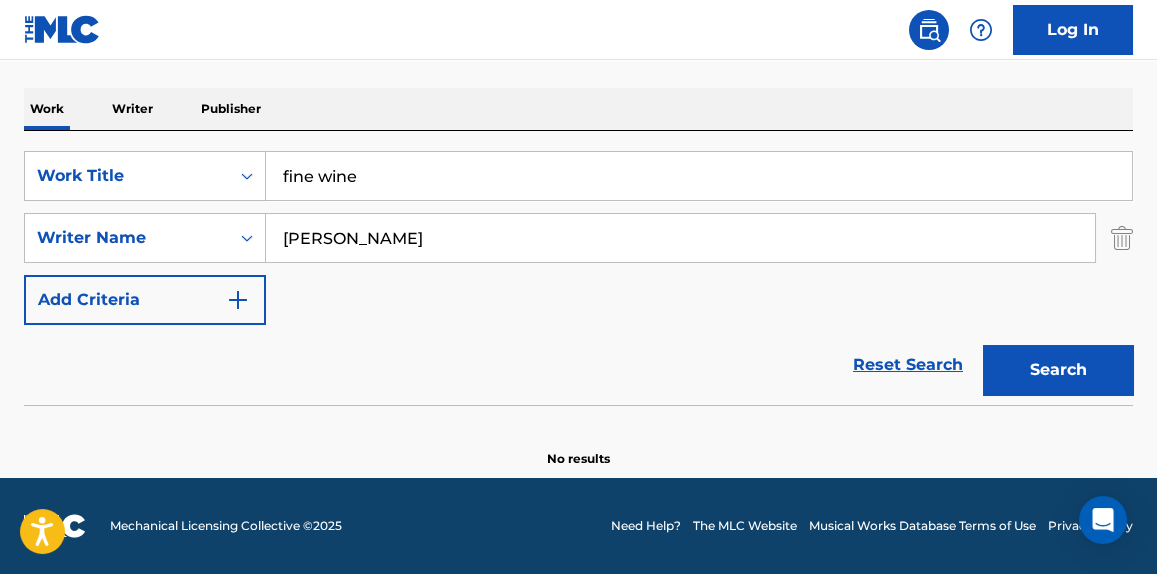 scroll, scrollTop: 293, scrollLeft: 0, axis: vertical 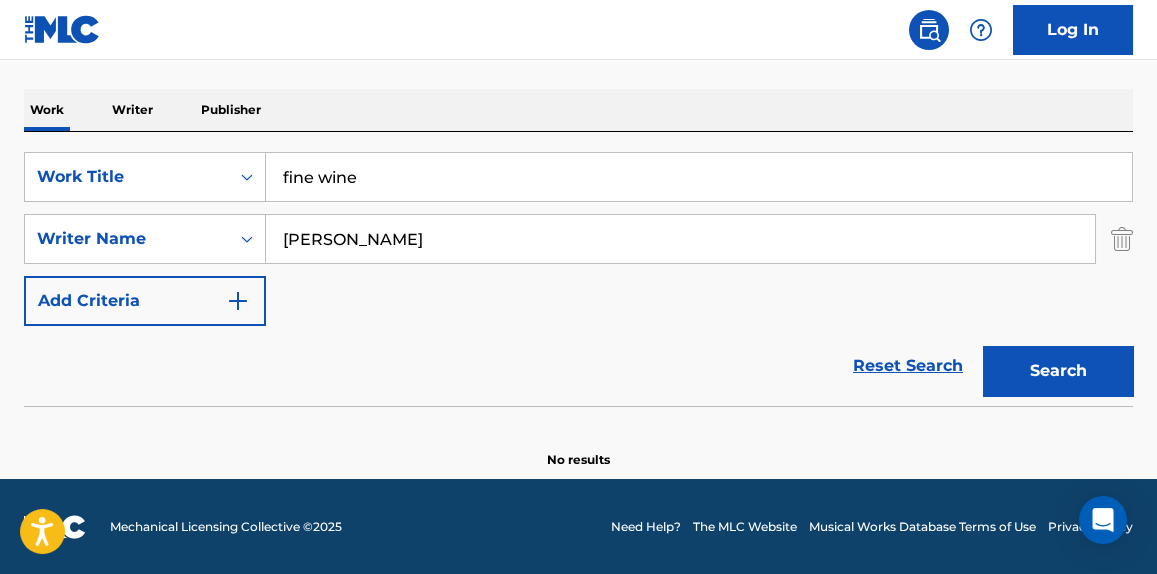 click on "[PERSON_NAME]" at bounding box center [680, 239] 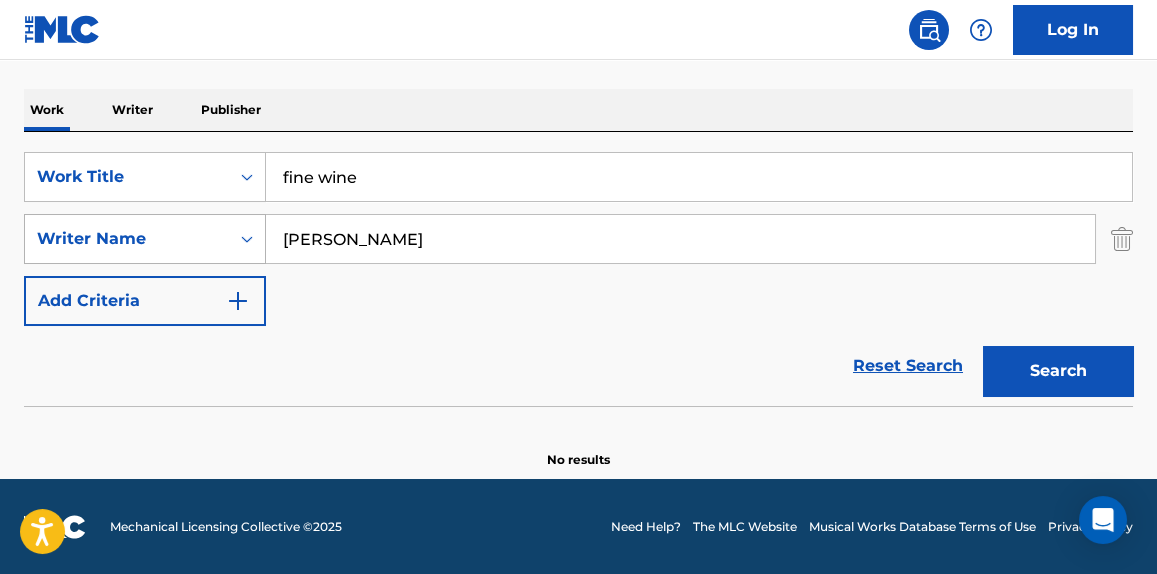 drag, startPoint x: 449, startPoint y: 248, endPoint x: 198, endPoint y: 238, distance: 251.19913 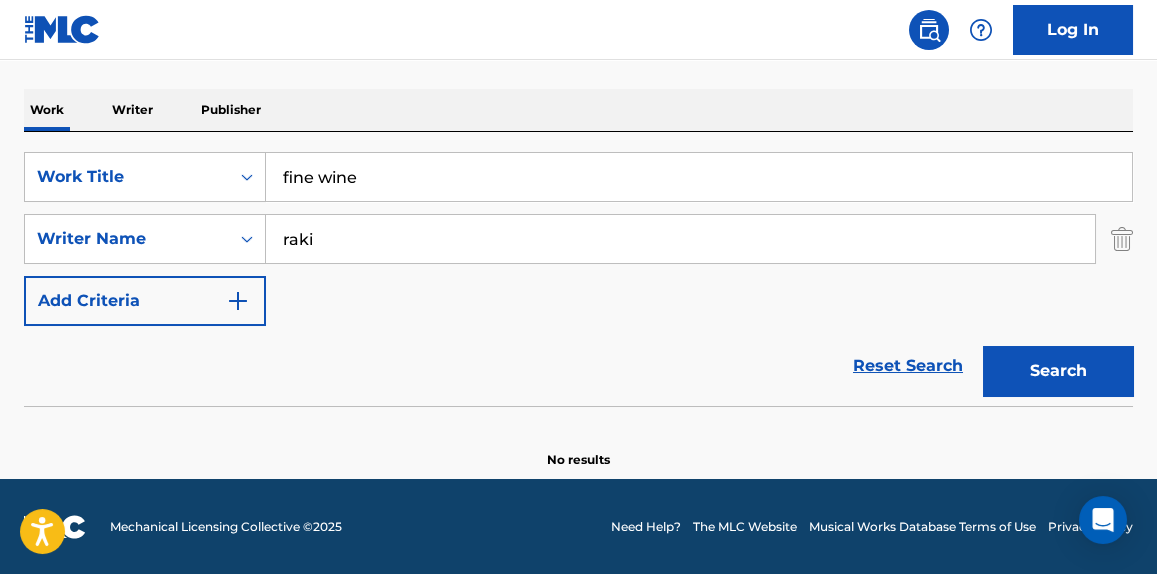 type on "[PERSON_NAME]" 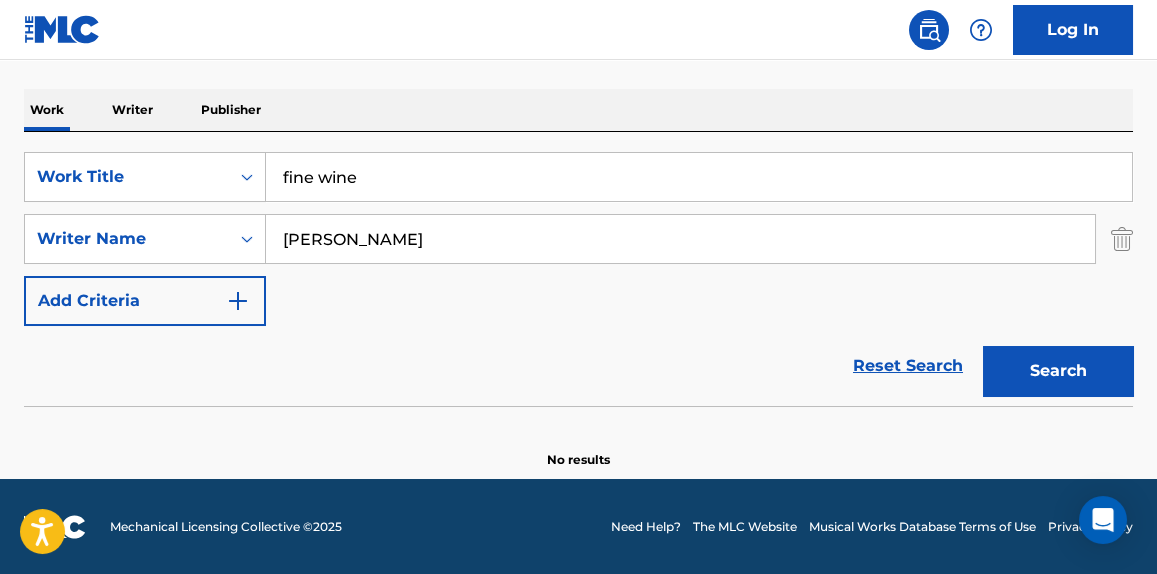 click on "Search" at bounding box center [1058, 371] 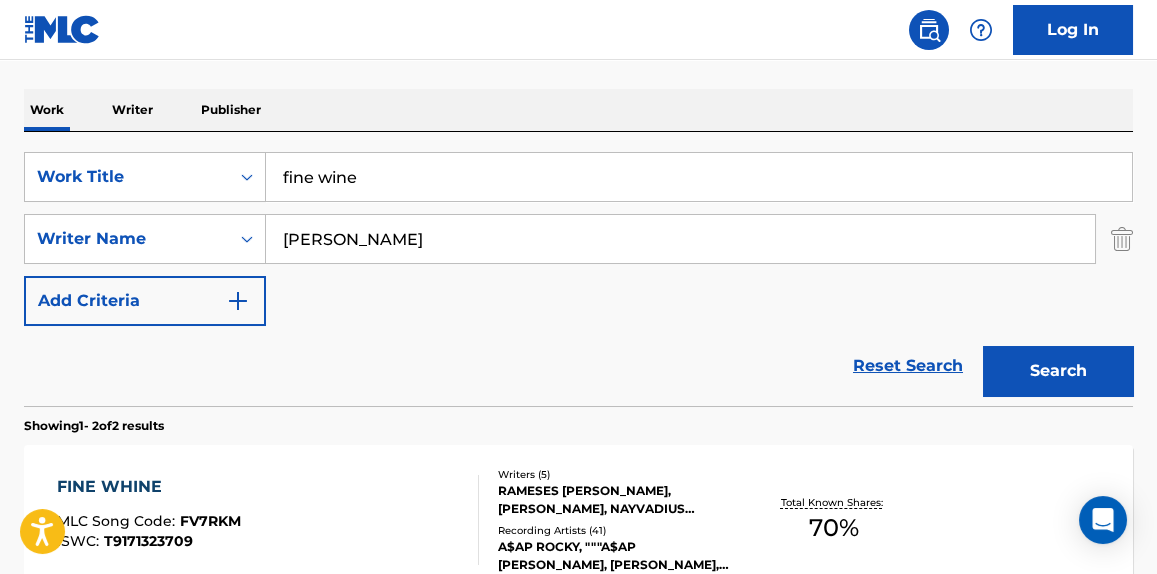 scroll, scrollTop: 444, scrollLeft: 0, axis: vertical 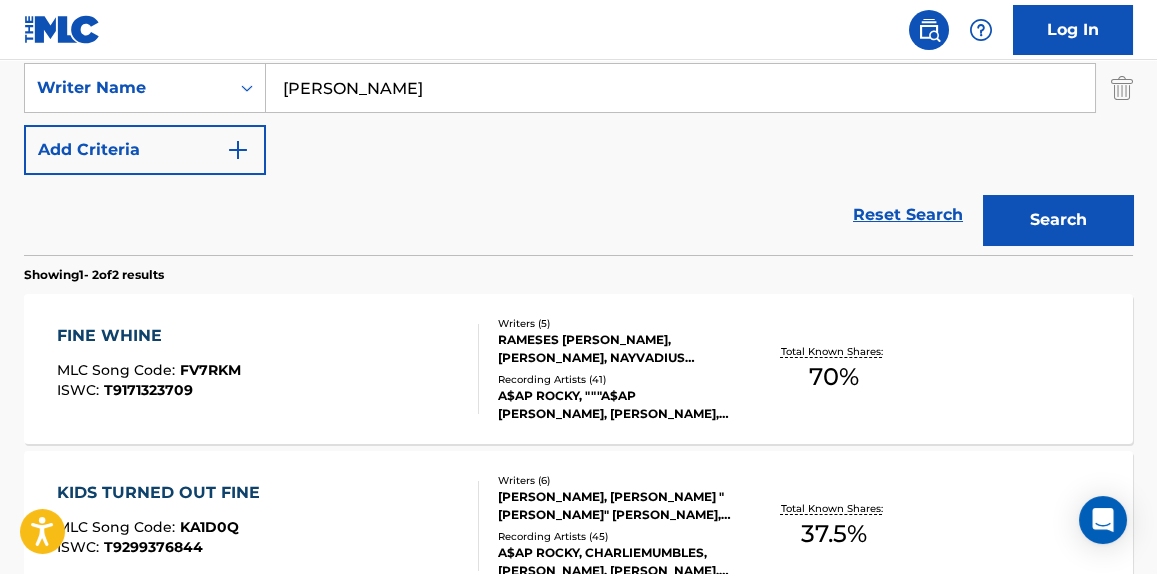click on "FINE WHINE MLC Song Code : FV7RKM ISWC : T9171323709" at bounding box center (267, 369) 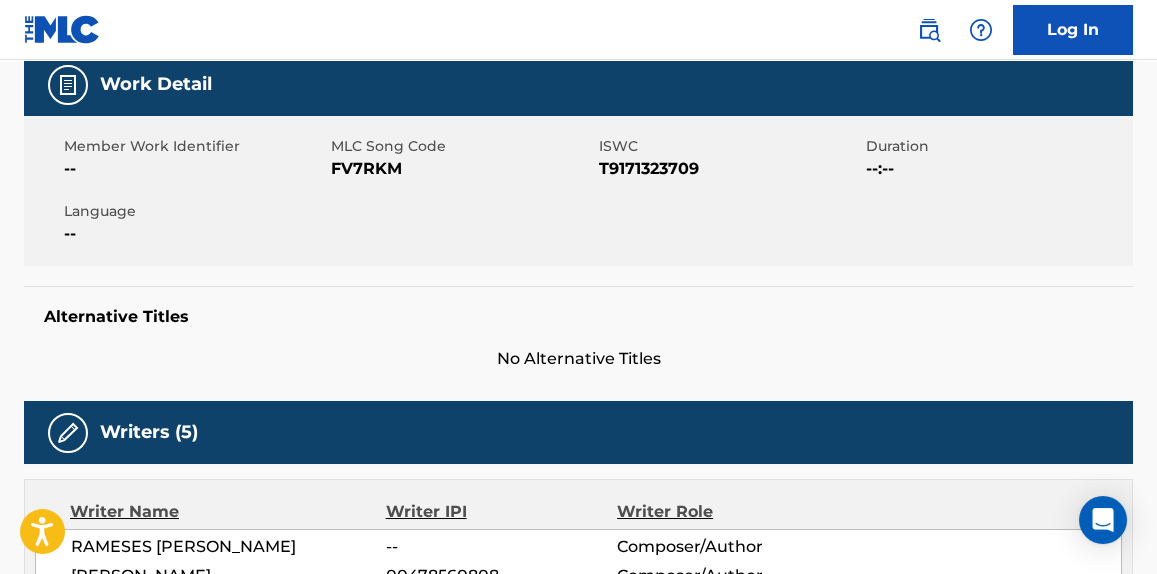 scroll, scrollTop: 757, scrollLeft: 0, axis: vertical 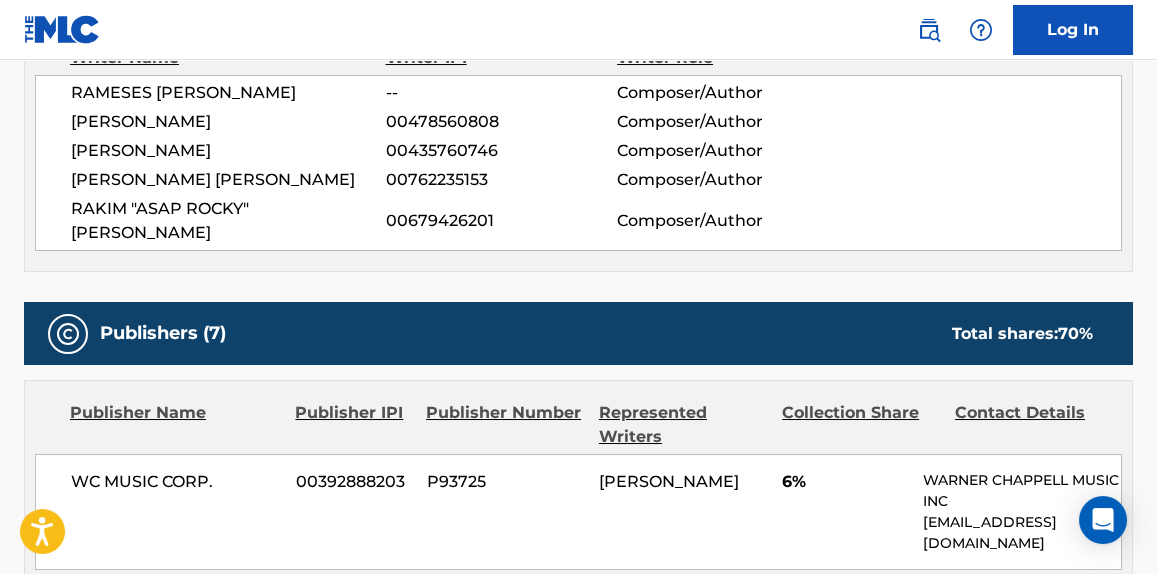 click on "RAMESES [PERSON_NAME]" at bounding box center [228, 93] 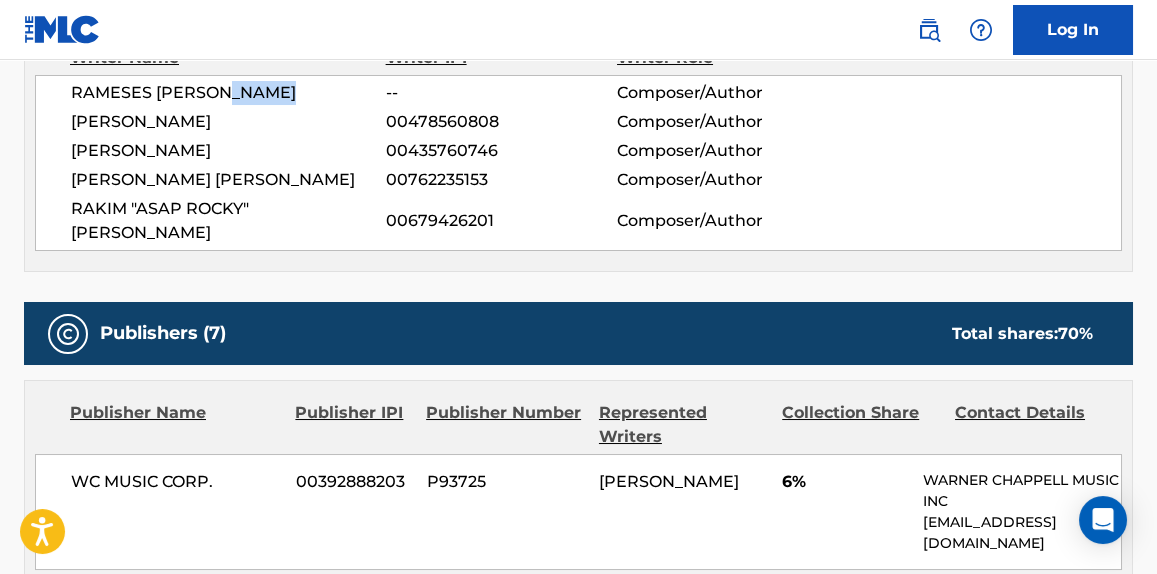 click on "RAMESES [PERSON_NAME]" at bounding box center (228, 93) 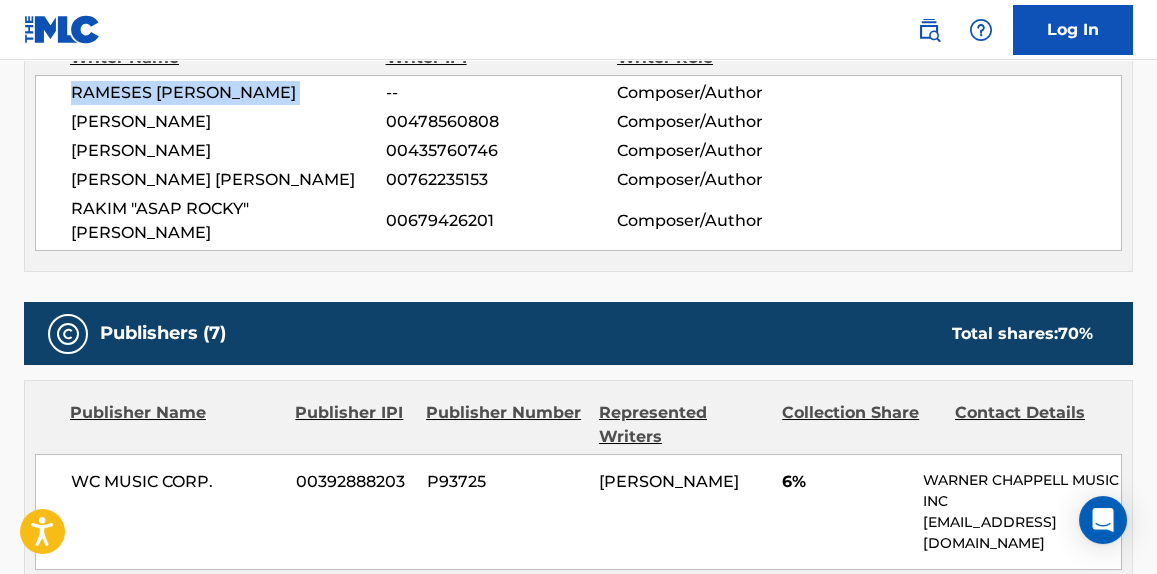 click on "RAMESES [PERSON_NAME]" at bounding box center [228, 93] 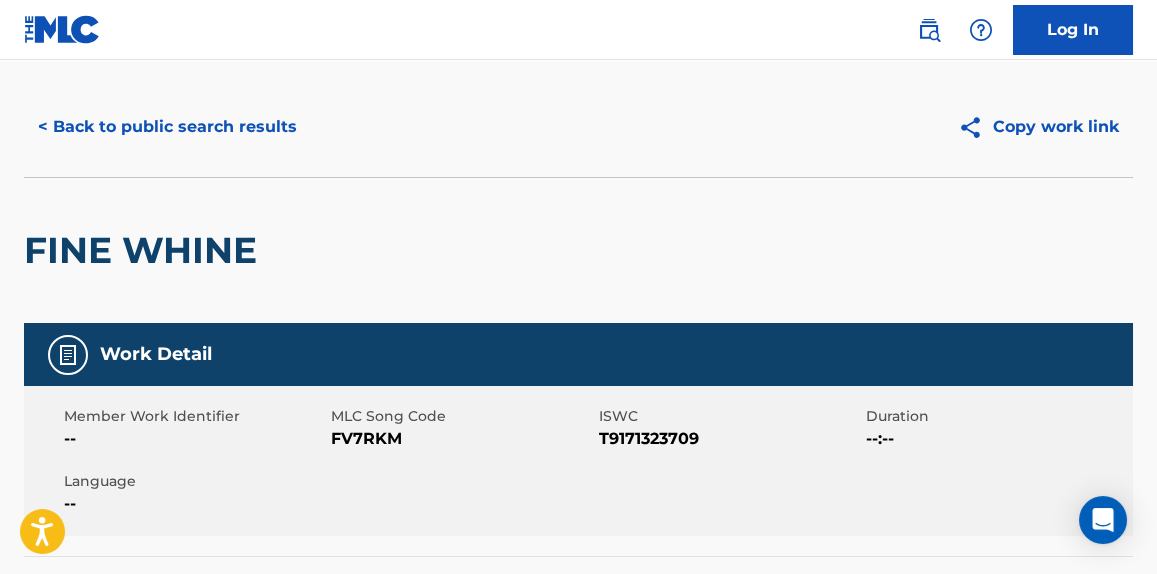 scroll, scrollTop: 0, scrollLeft: 0, axis: both 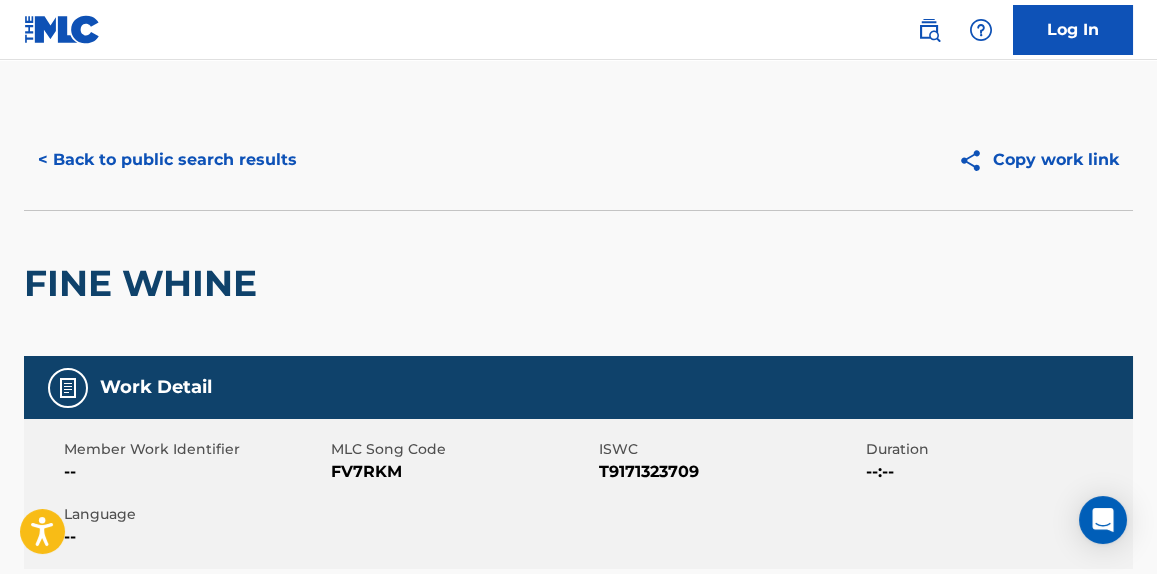 click on "< Back to public search results" at bounding box center [167, 160] 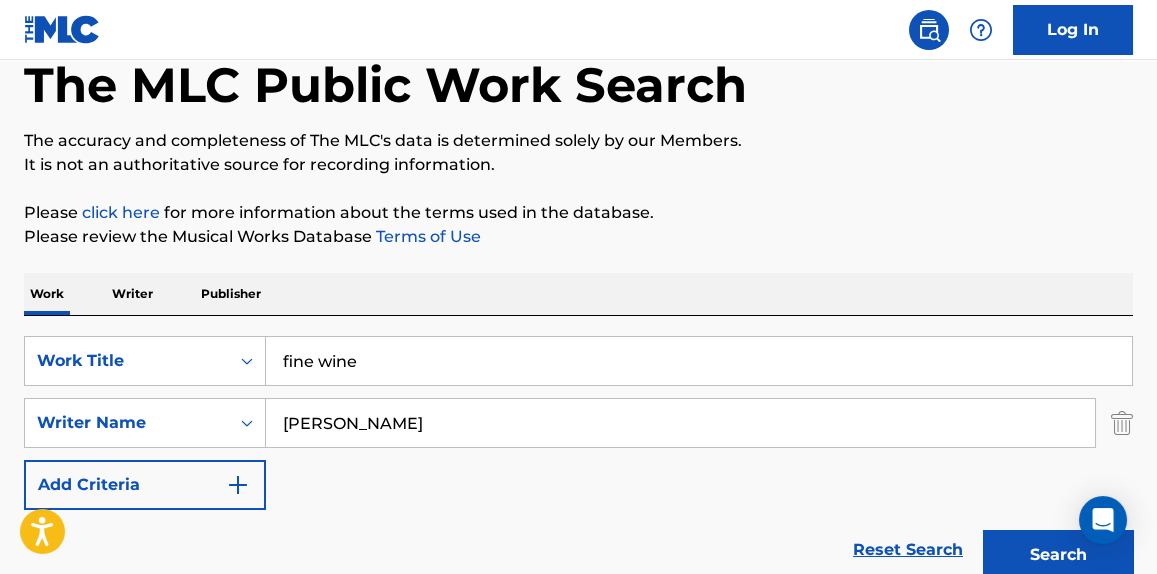 scroll, scrollTop: 0, scrollLeft: 0, axis: both 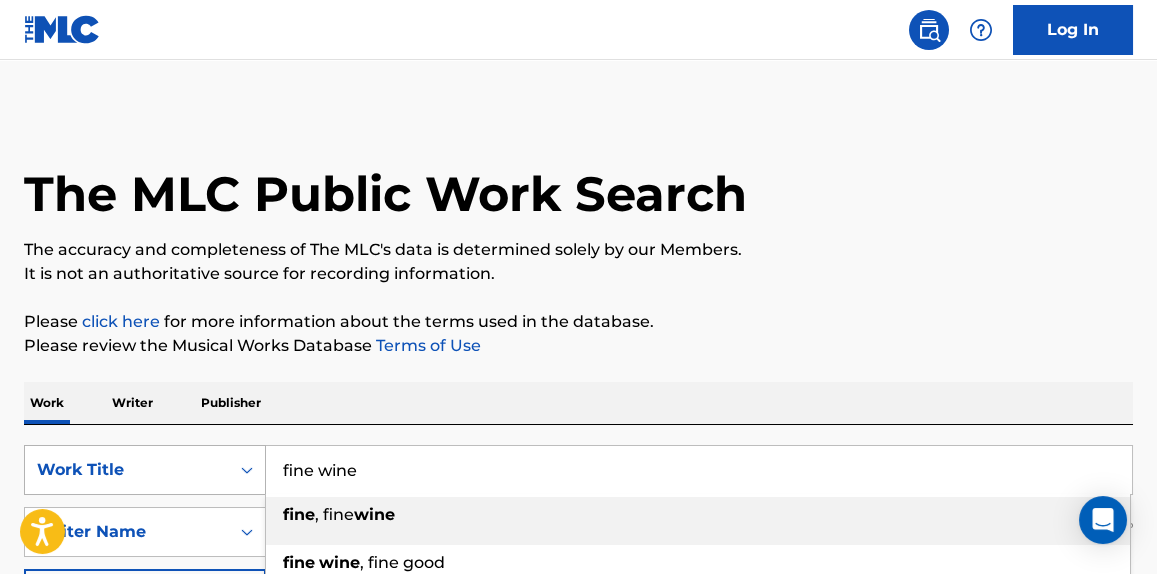 drag, startPoint x: 381, startPoint y: 453, endPoint x: 166, endPoint y: 446, distance: 215.11392 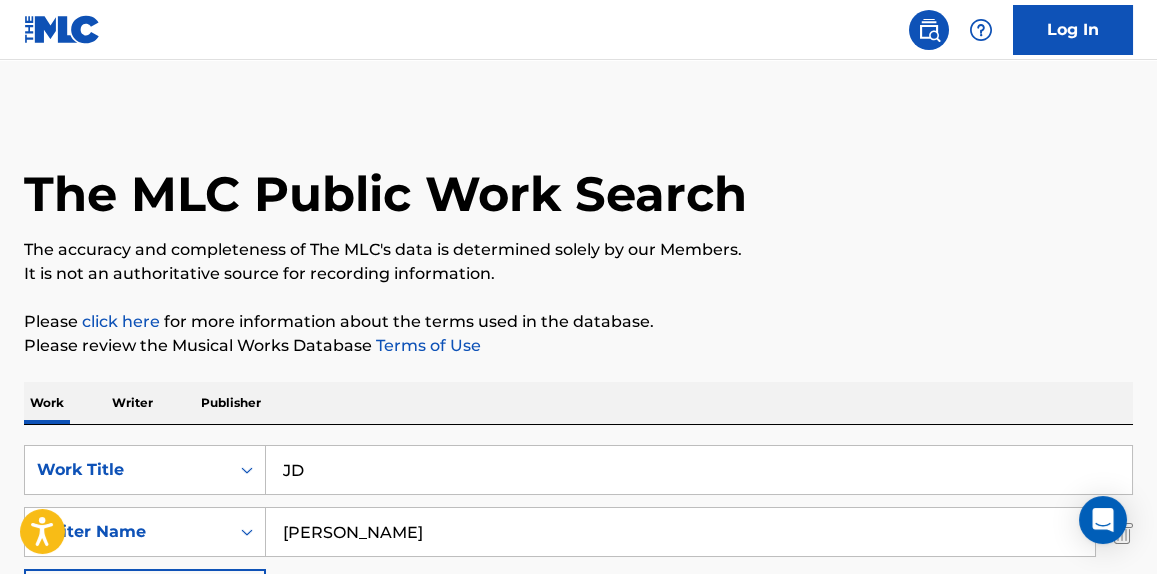 type on "JD" 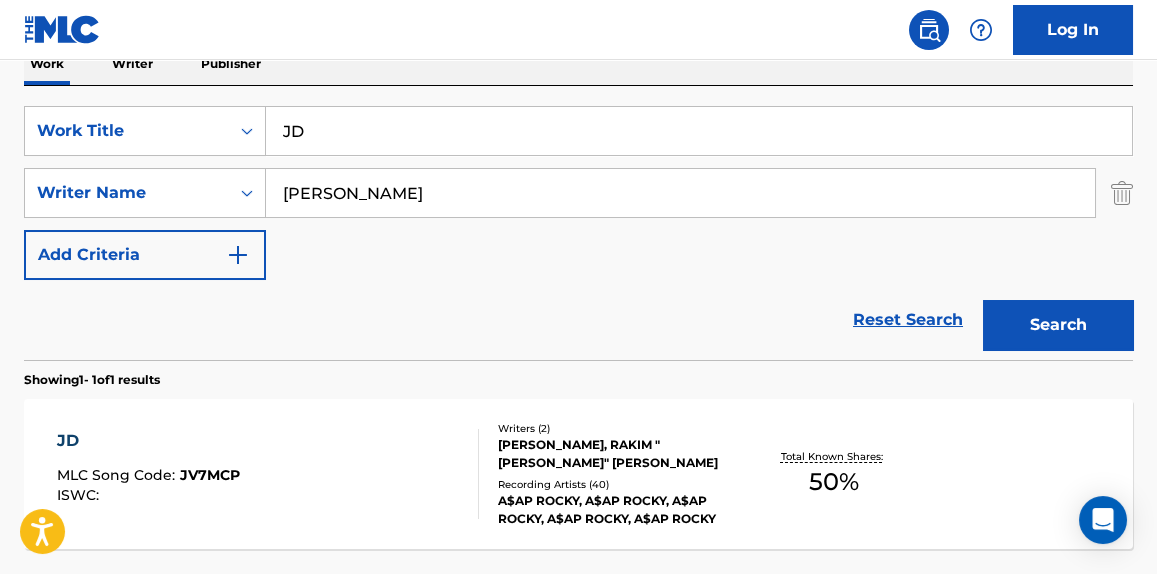scroll, scrollTop: 454, scrollLeft: 0, axis: vertical 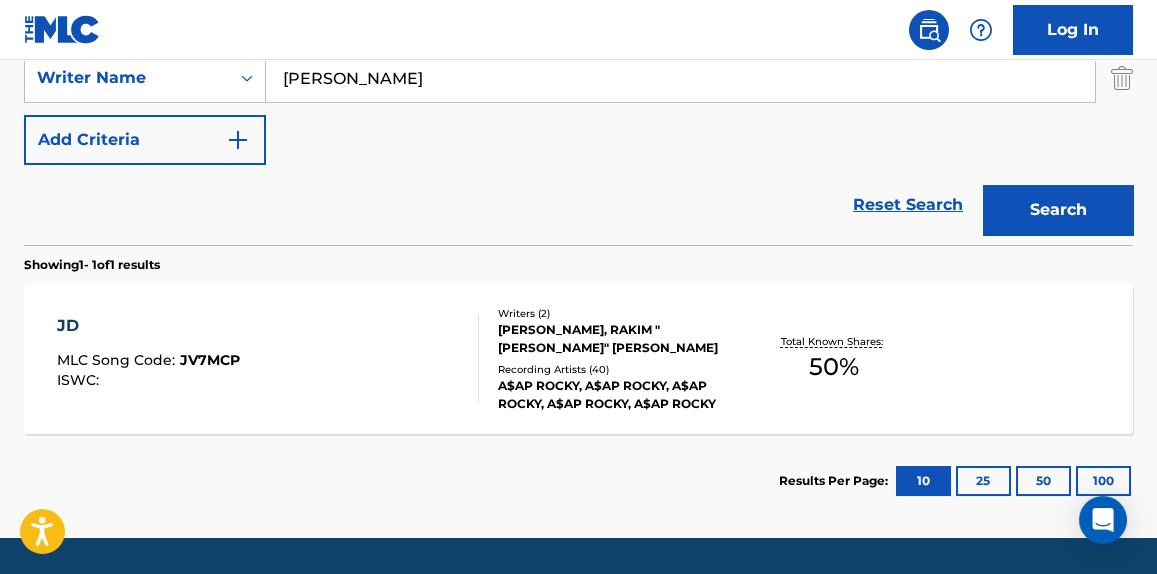 click on "JD MLC Song Code : JV7MCP ISWC :" at bounding box center (267, 359) 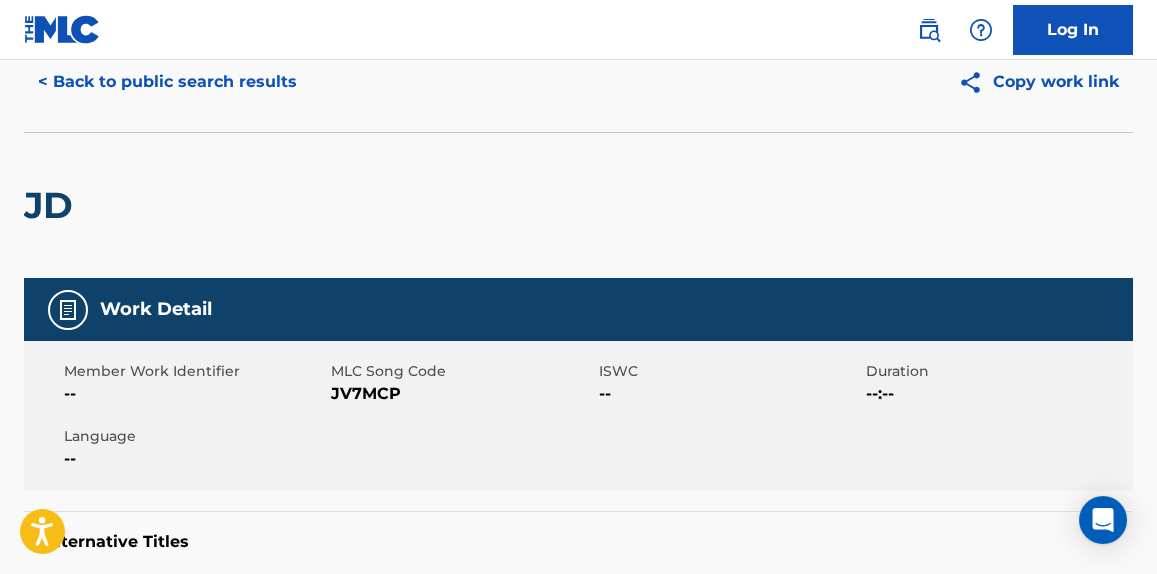 scroll, scrollTop: 0, scrollLeft: 0, axis: both 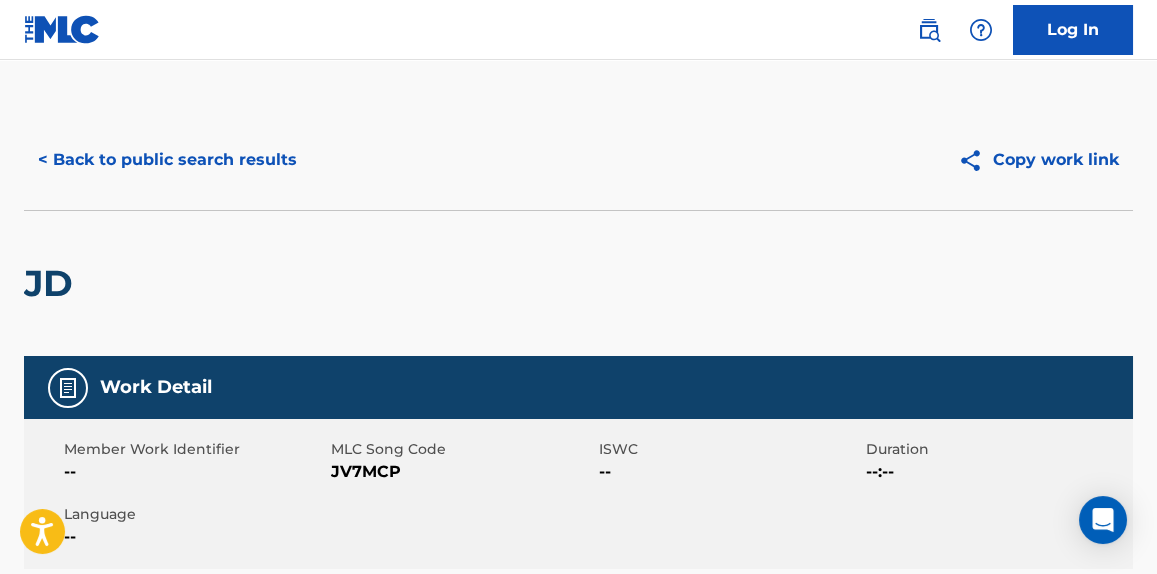 click on "< Back to public search results" at bounding box center (167, 160) 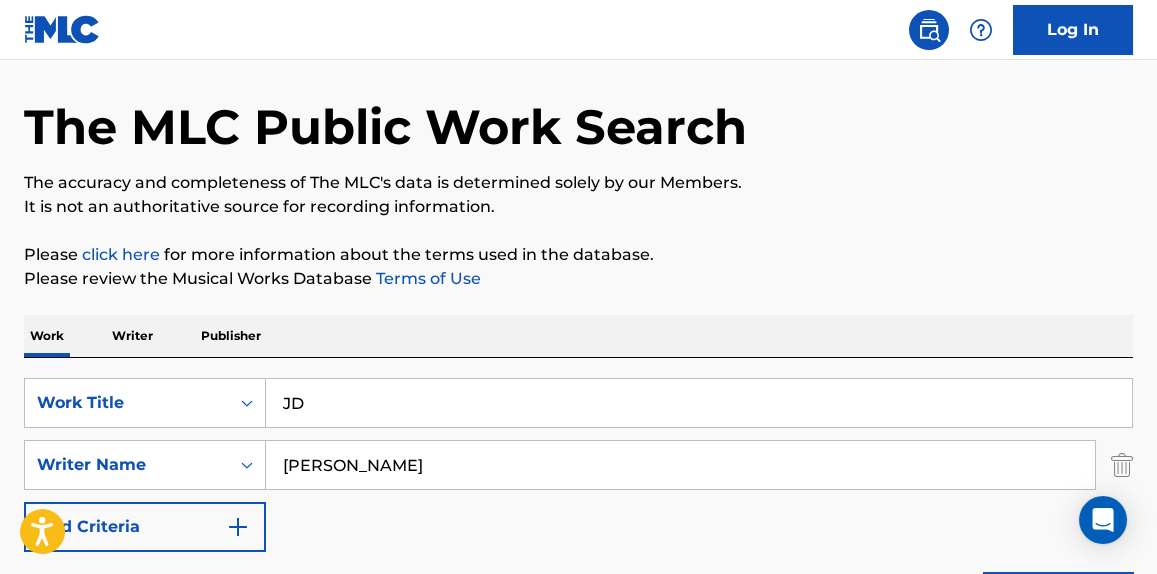 scroll, scrollTop: 0, scrollLeft: 0, axis: both 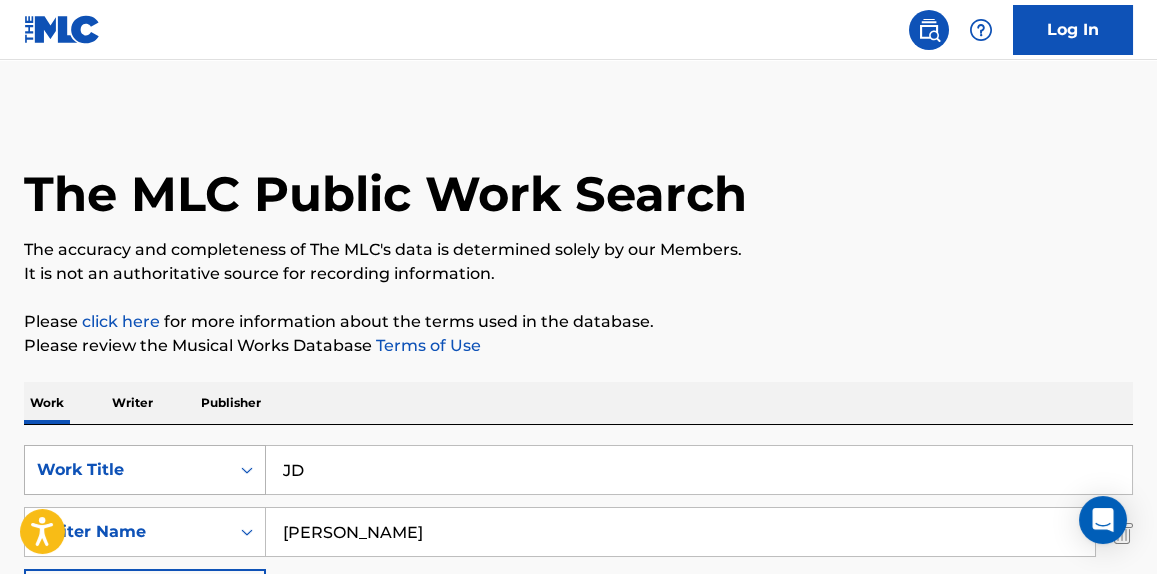 drag, startPoint x: 321, startPoint y: 455, endPoint x: 126, endPoint y: 453, distance: 195.01025 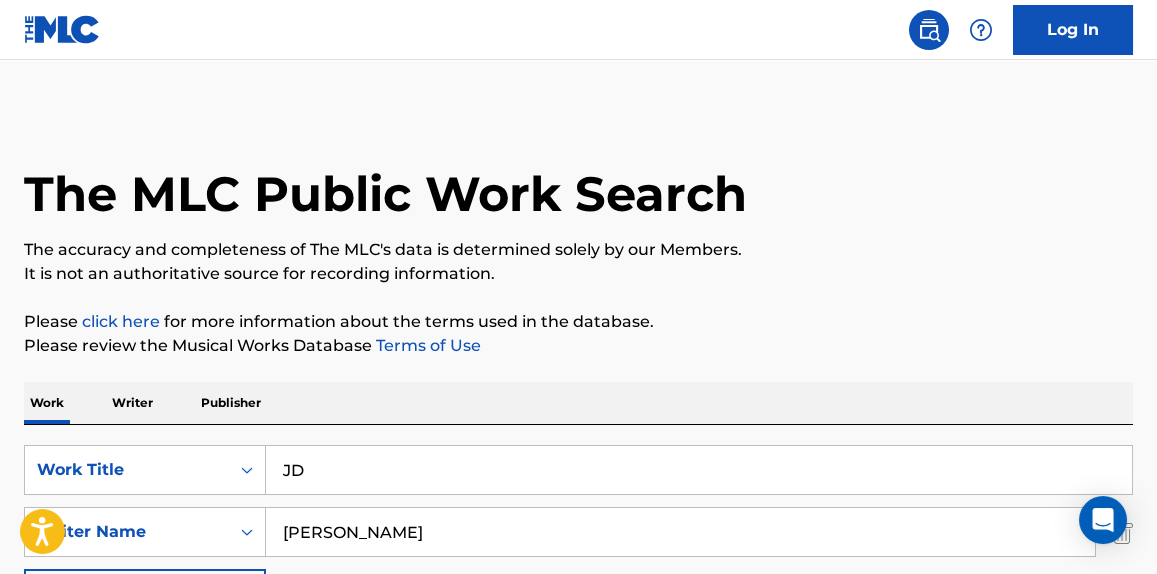paste on "Lord Pretty [PERSON_NAME] 2 (LPFJ2)" 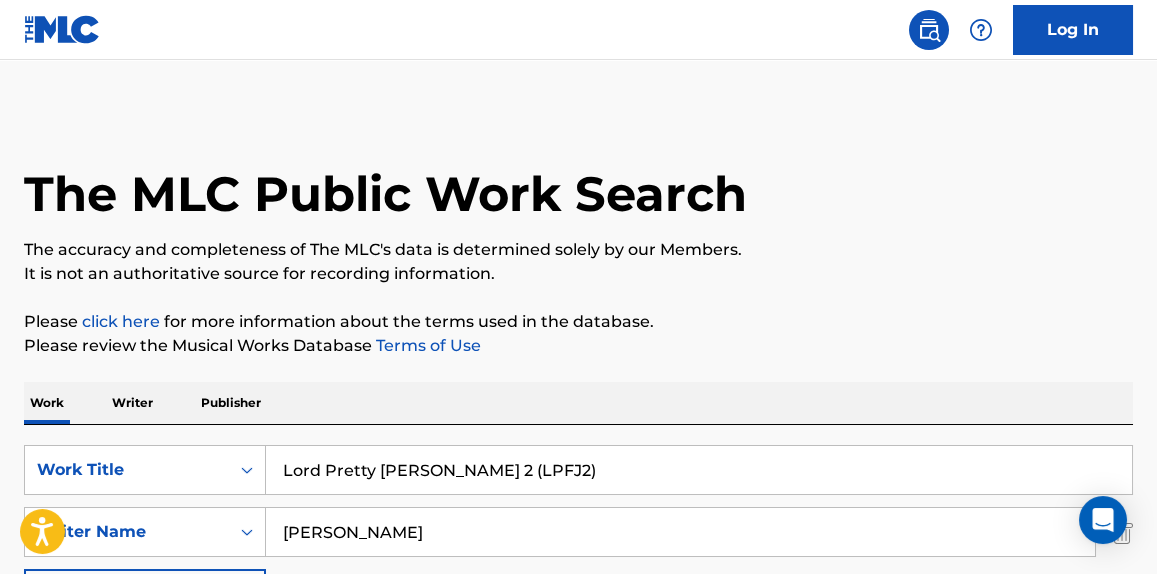 type on "Lord Pretty [PERSON_NAME] 2 (LPFJ2)" 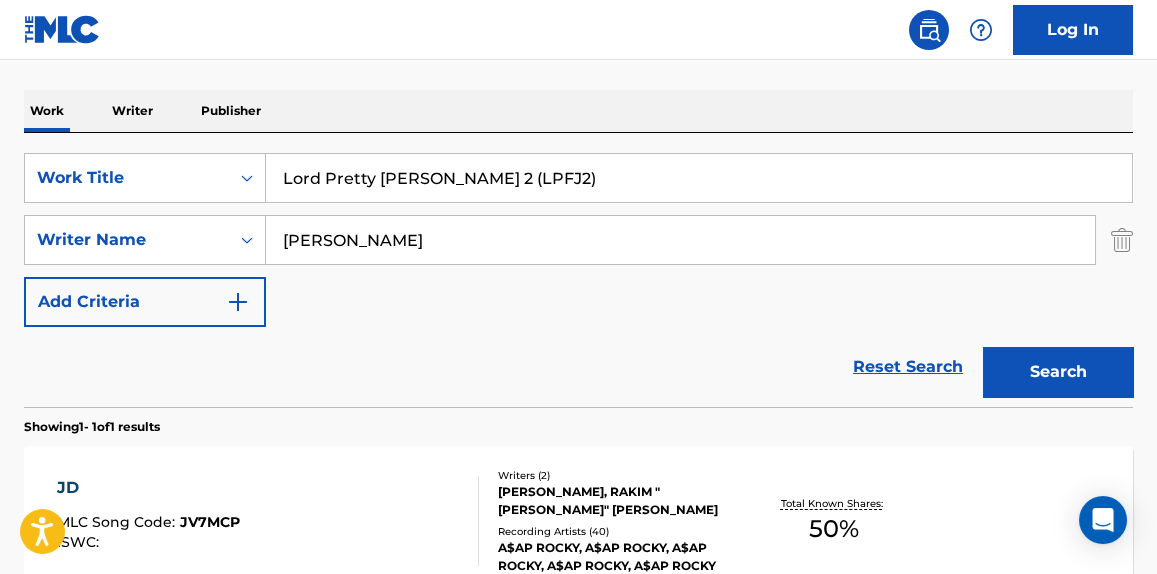 scroll, scrollTop: 303, scrollLeft: 0, axis: vertical 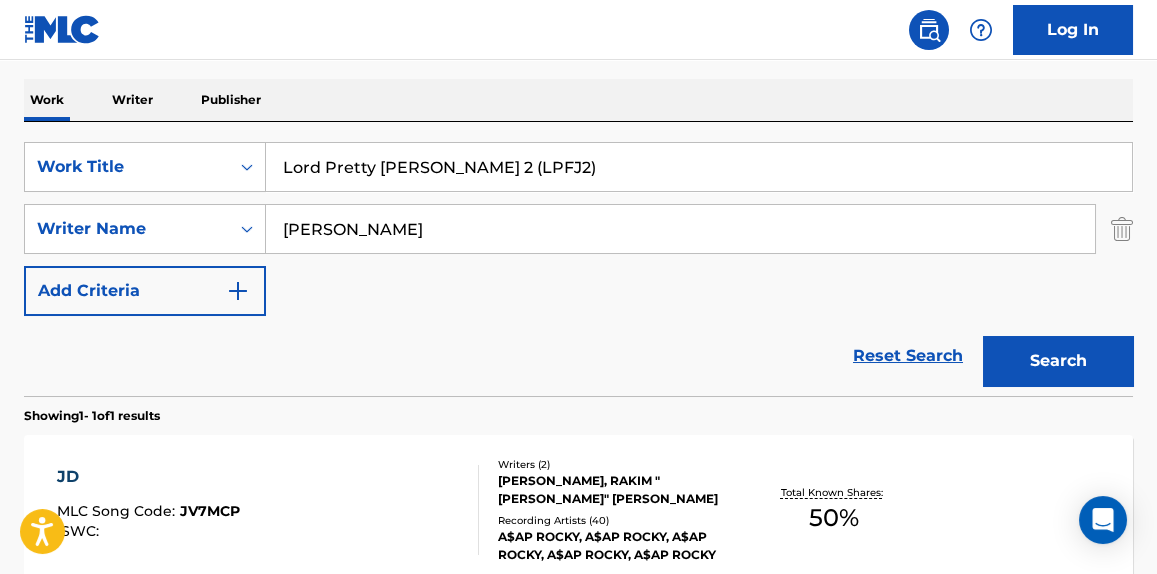 click on "Search" at bounding box center [1053, 356] 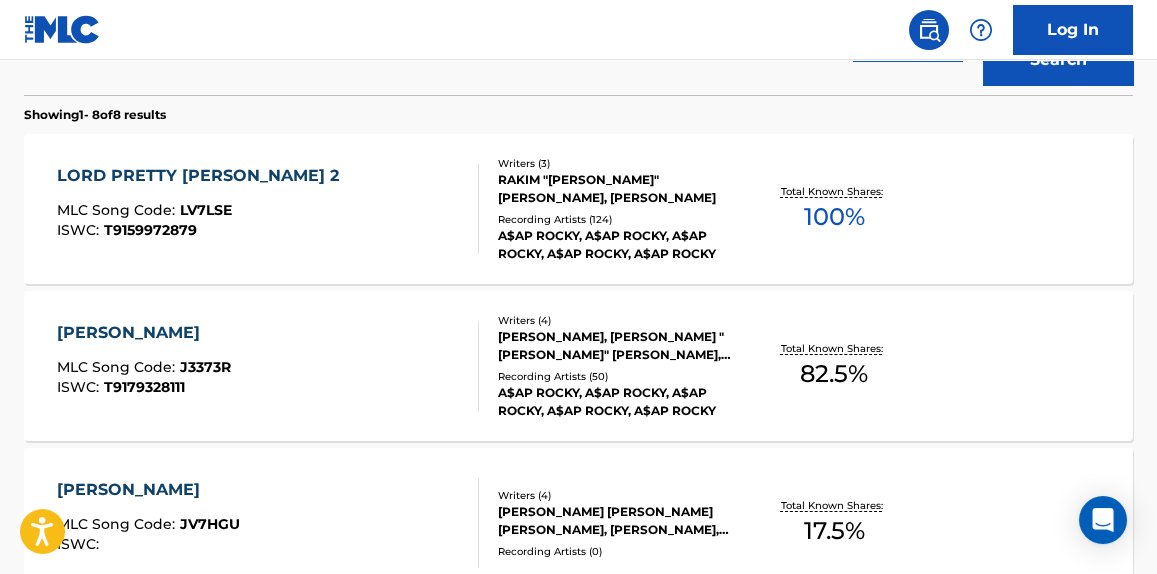 scroll, scrollTop: 606, scrollLeft: 0, axis: vertical 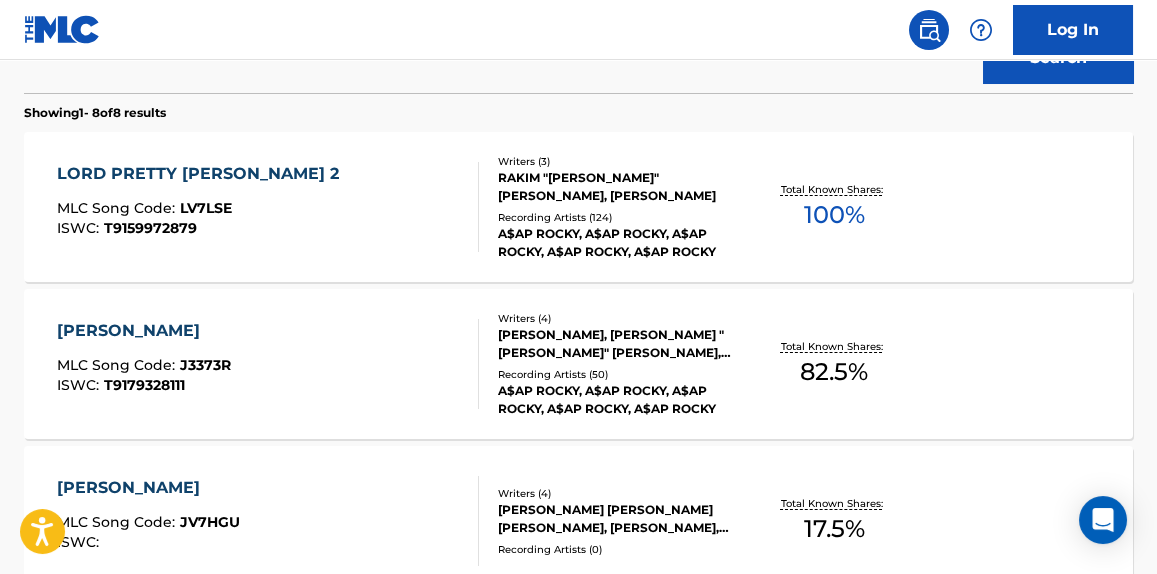 click on "LORD PRETTY [PERSON_NAME] 2 MLC Song Code : LV7LSE ISWC : T9159972879" at bounding box center [267, 207] 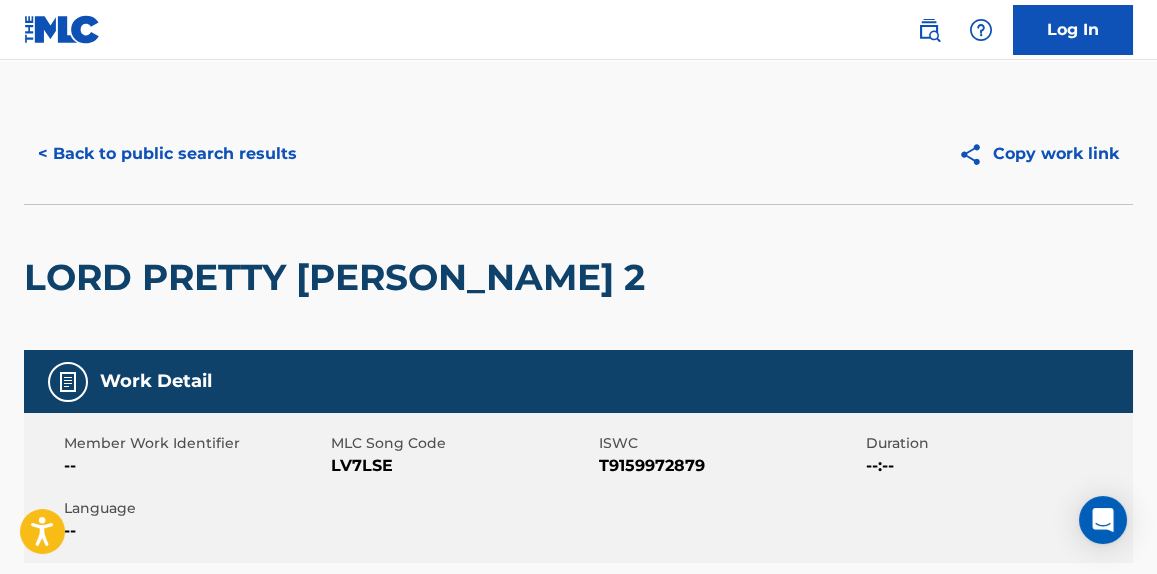 scroll, scrollTop: 0, scrollLeft: 0, axis: both 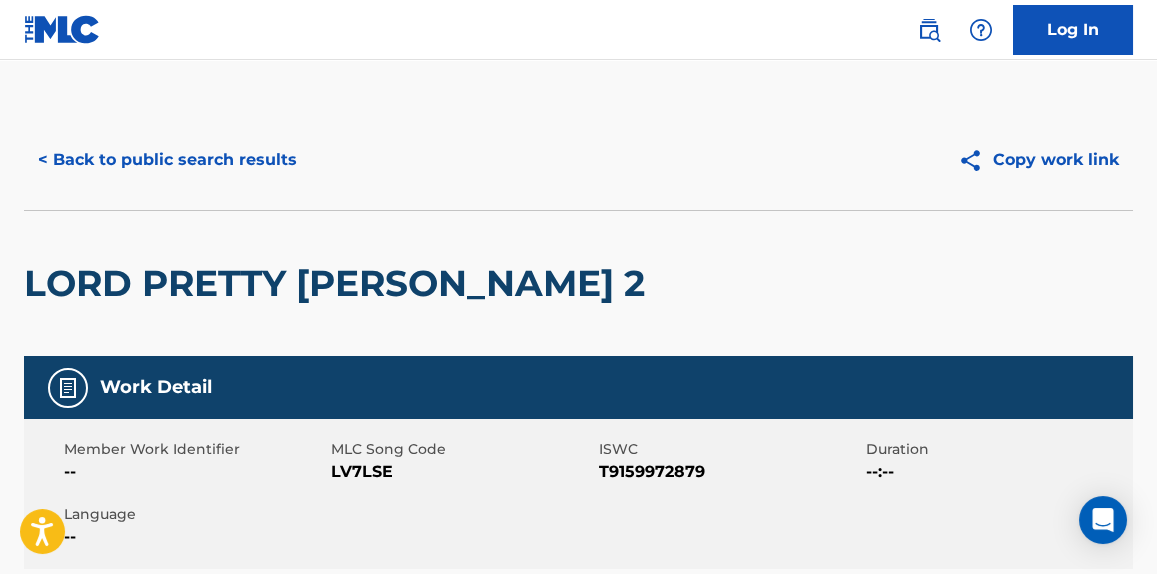 click on "< Back to public search results" at bounding box center (167, 160) 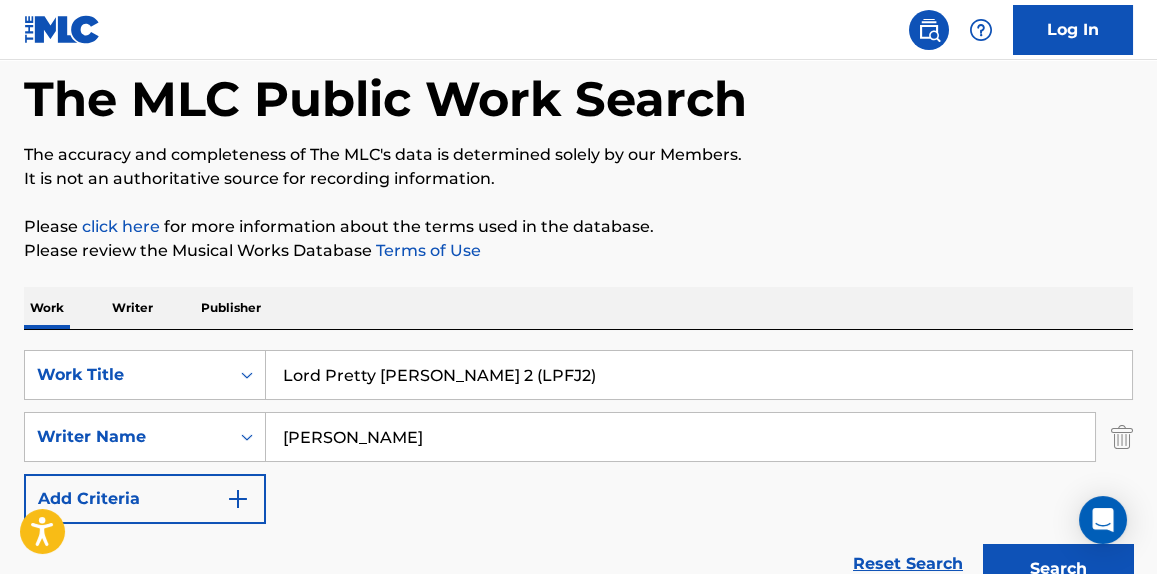 scroll, scrollTop: 0, scrollLeft: 0, axis: both 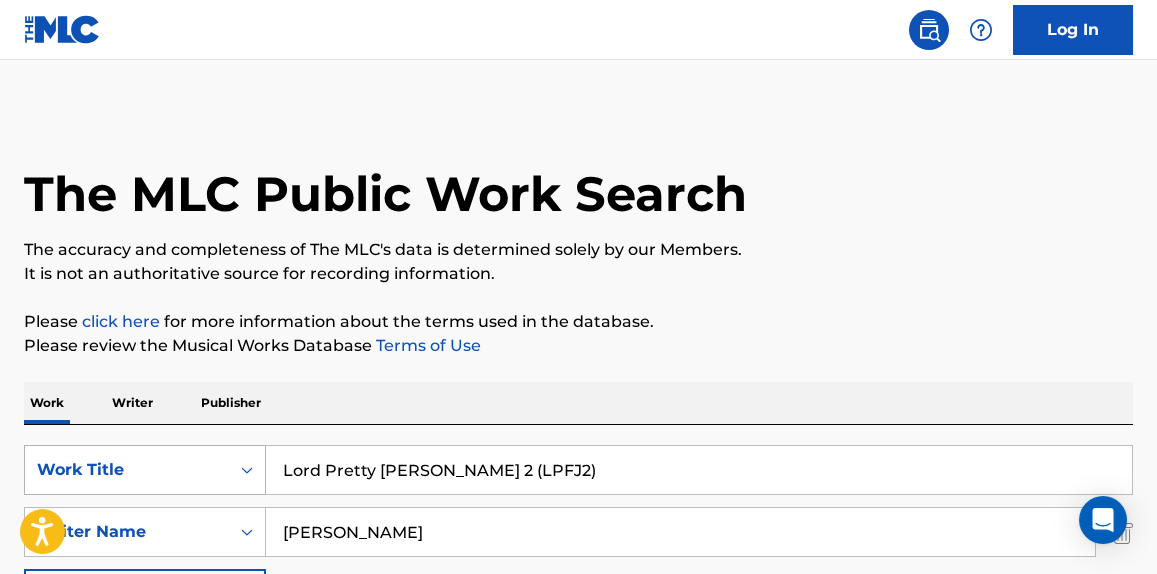 drag, startPoint x: 588, startPoint y: 457, endPoint x: 137, endPoint y: 457, distance: 451 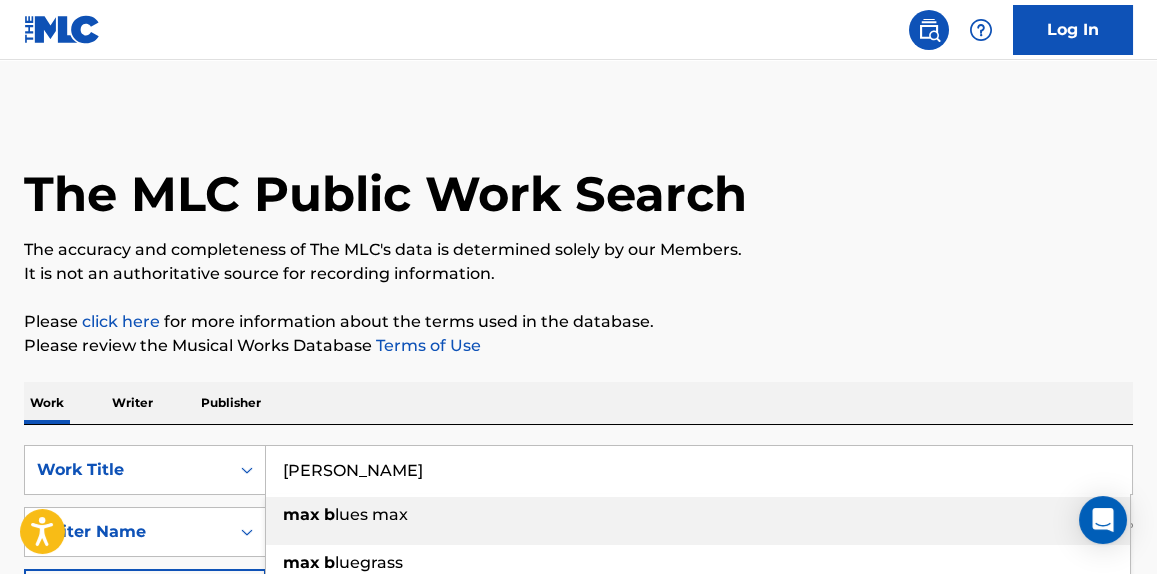 type on "[PERSON_NAME]" 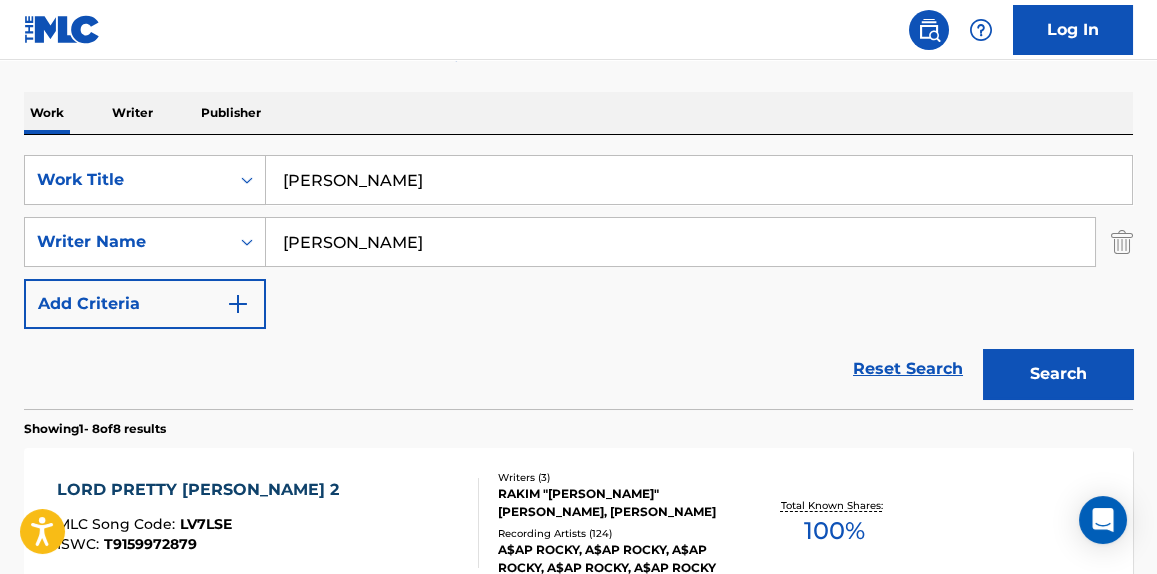 scroll, scrollTop: 303, scrollLeft: 0, axis: vertical 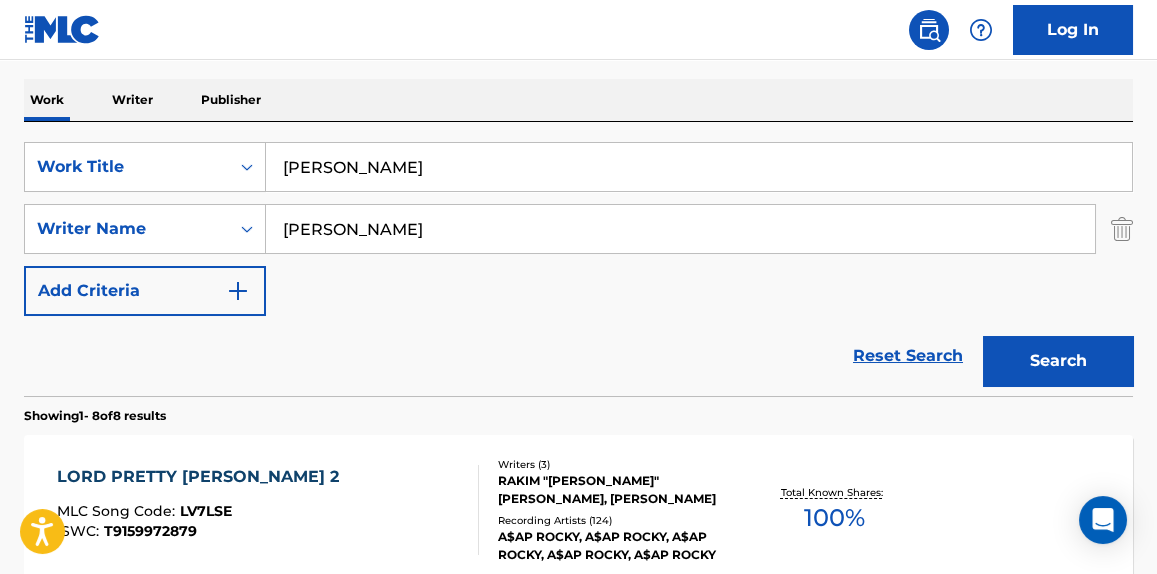click on "Search" at bounding box center (1058, 361) 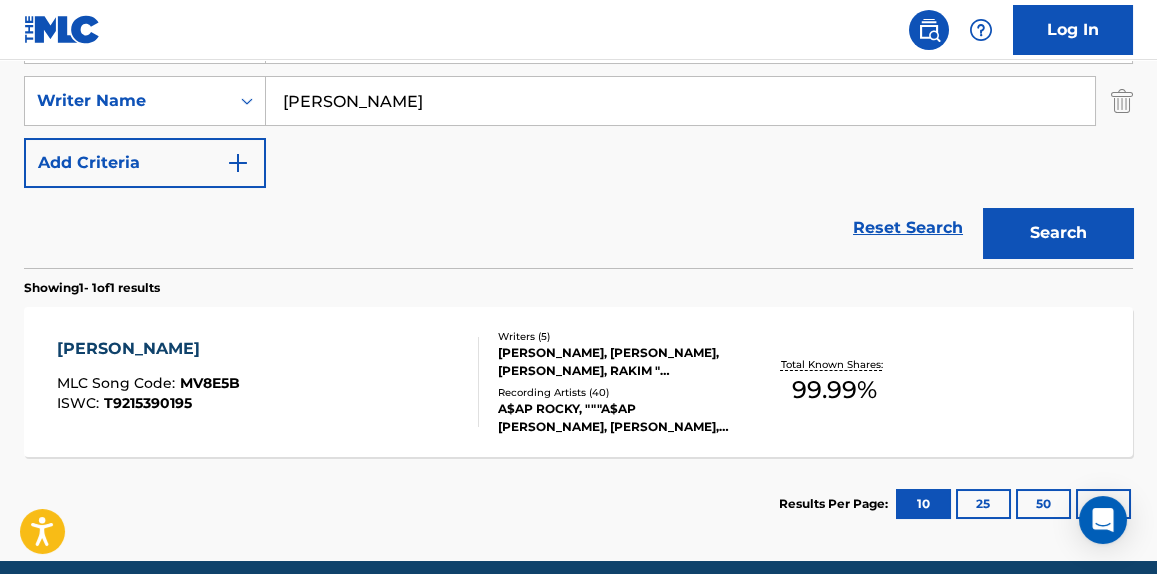 scroll, scrollTop: 513, scrollLeft: 0, axis: vertical 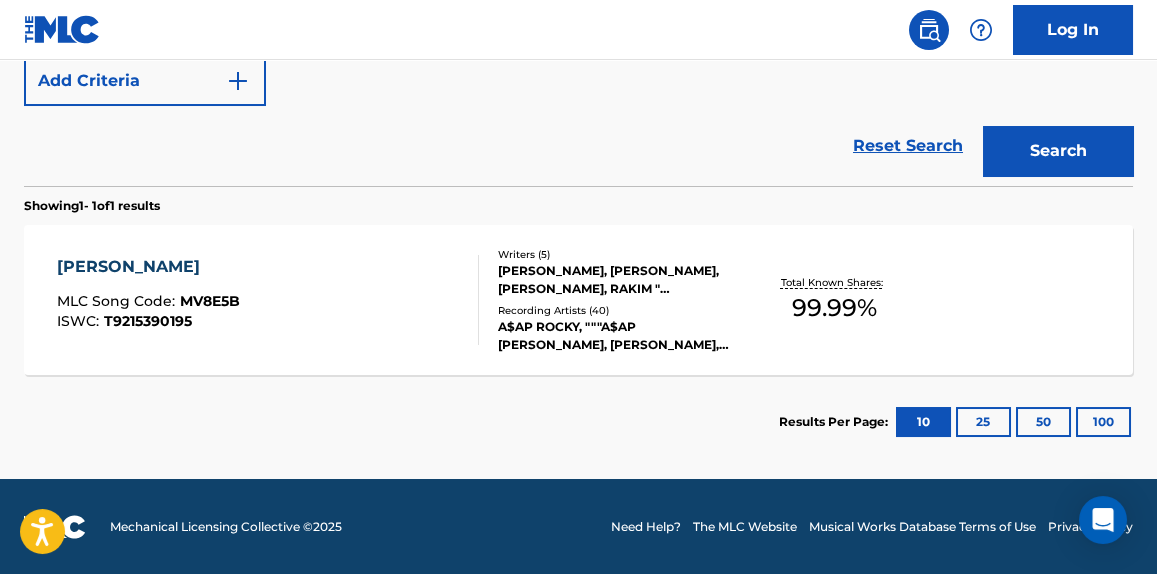 click on "[PERSON_NAME] MLC Song Code : MV8E5B ISWC : T9215390195" at bounding box center (267, 300) 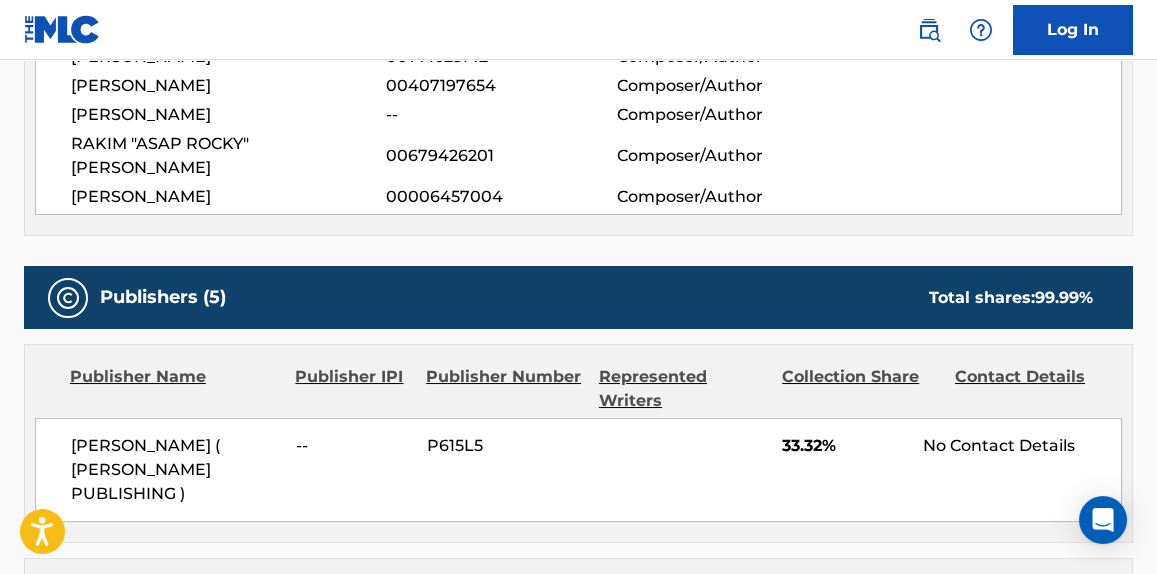 scroll, scrollTop: 757, scrollLeft: 0, axis: vertical 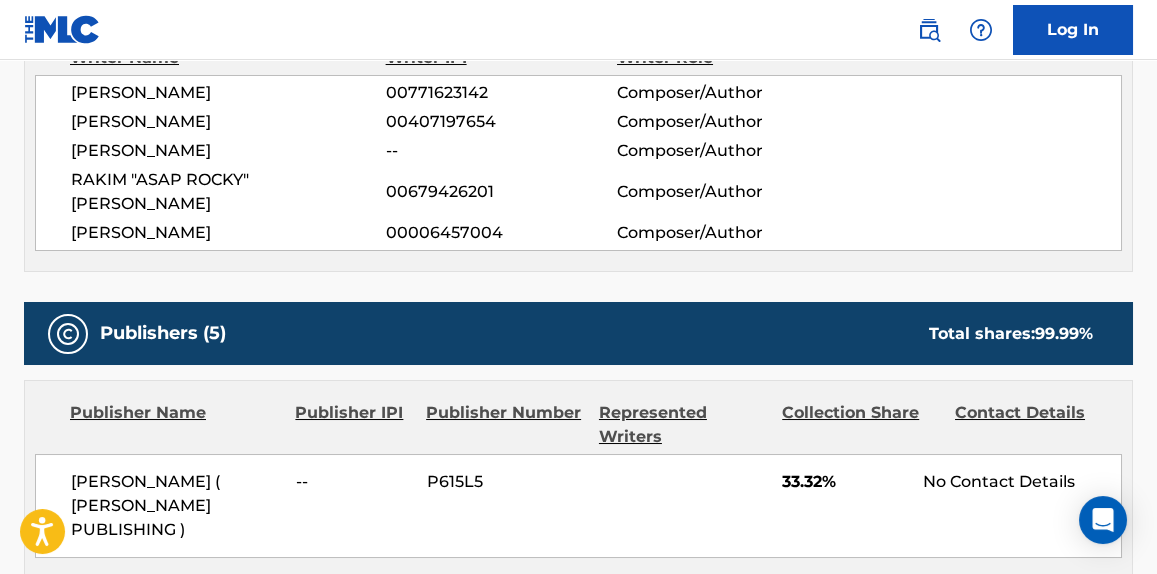 click on "[PERSON_NAME] ( [PERSON_NAME] PUBLISHING )" at bounding box center (176, 506) 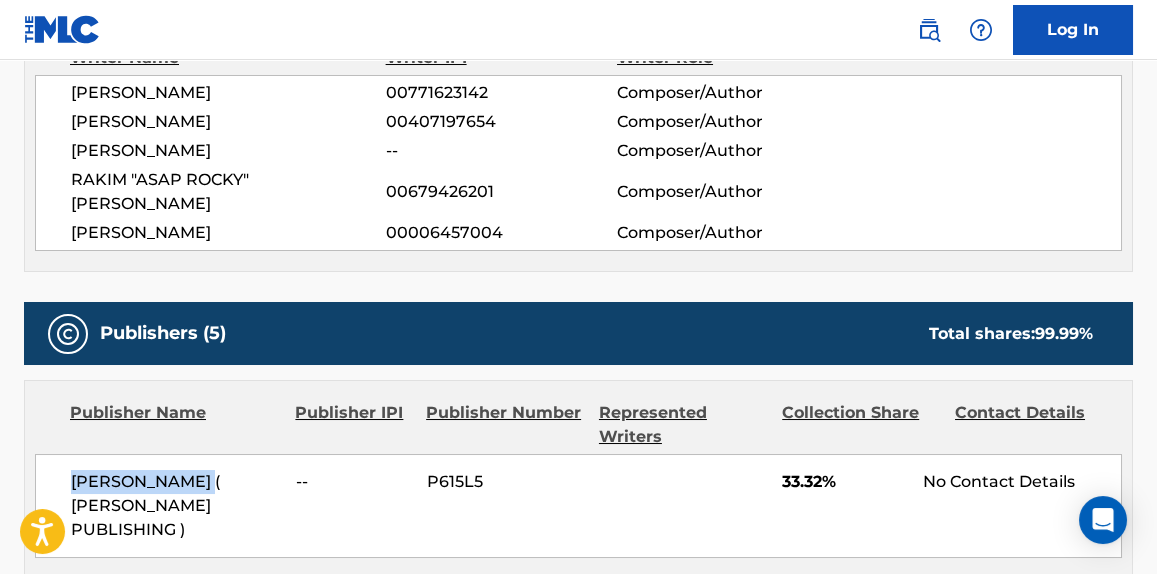 drag, startPoint x: 218, startPoint y: 458, endPoint x: 47, endPoint y: 464, distance: 171.10522 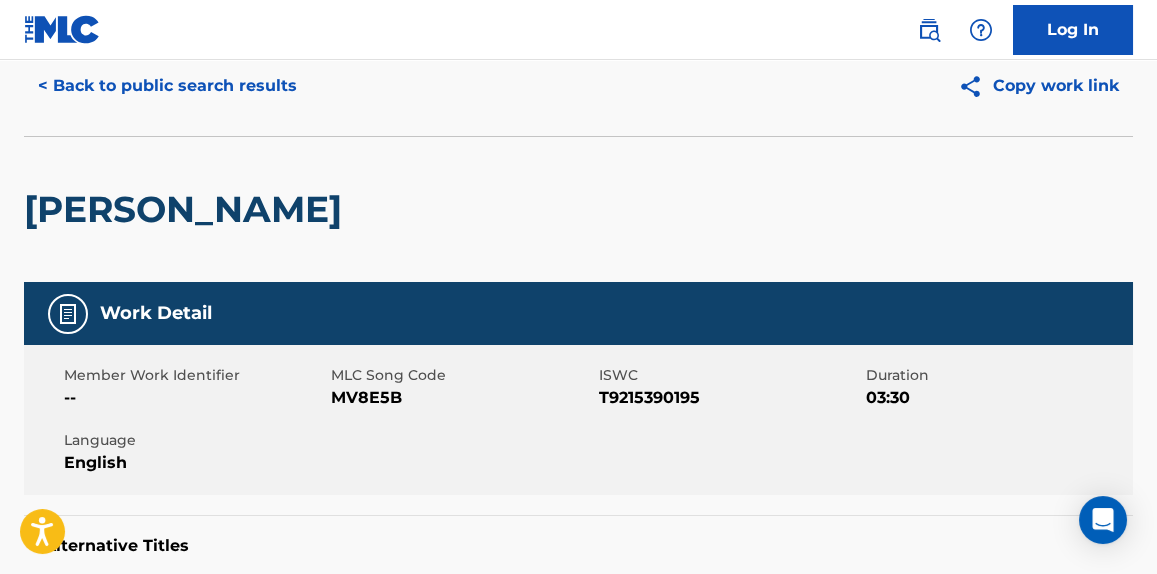 scroll, scrollTop: 0, scrollLeft: 0, axis: both 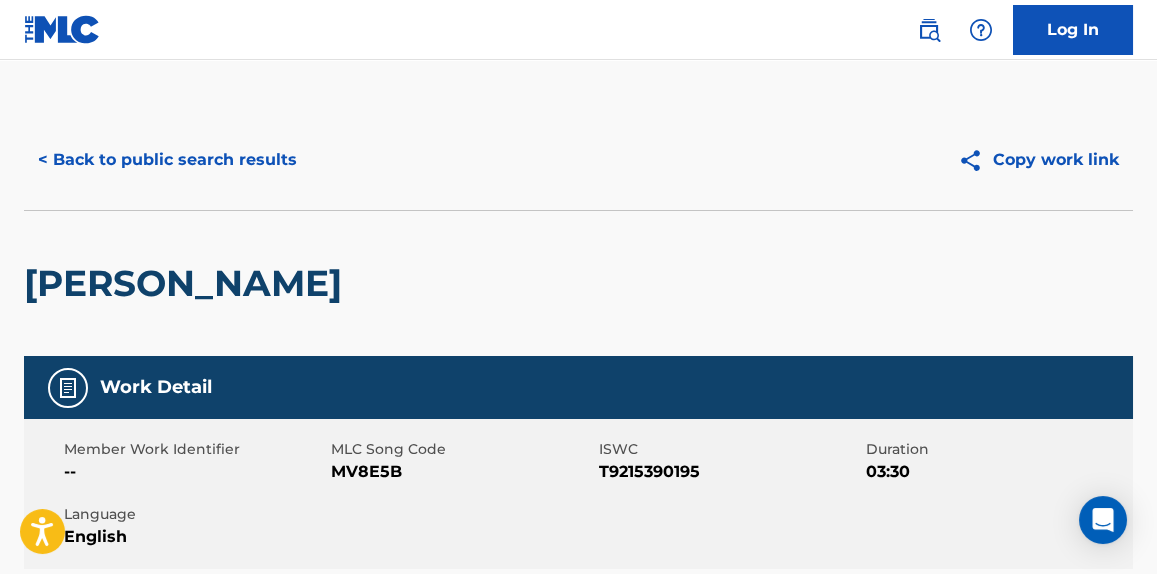 click on "< Back to public search results" at bounding box center (167, 160) 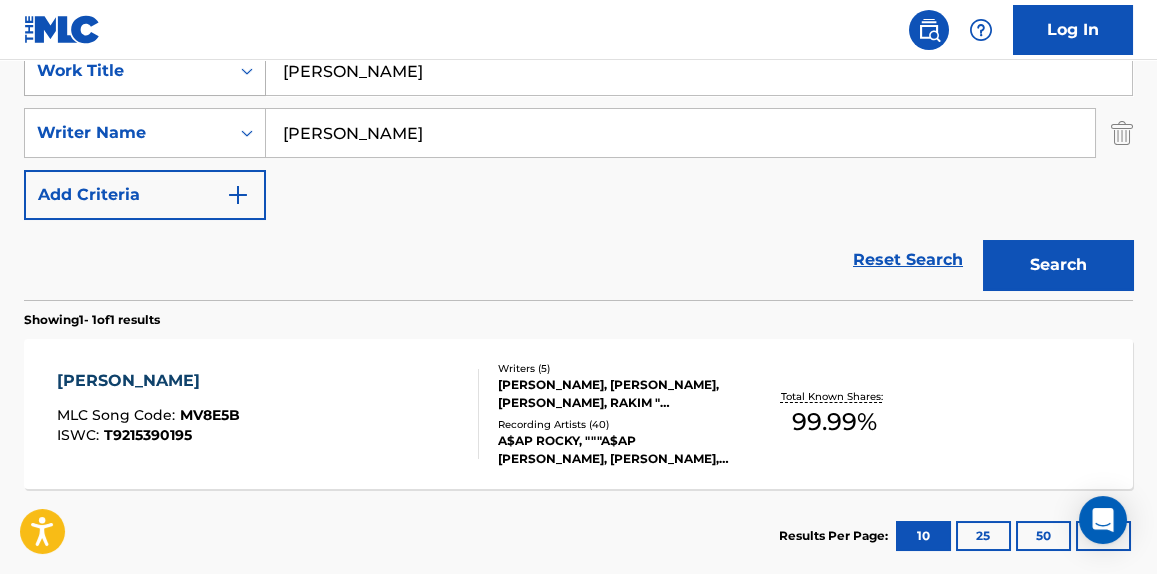 paste on "Electric Body" 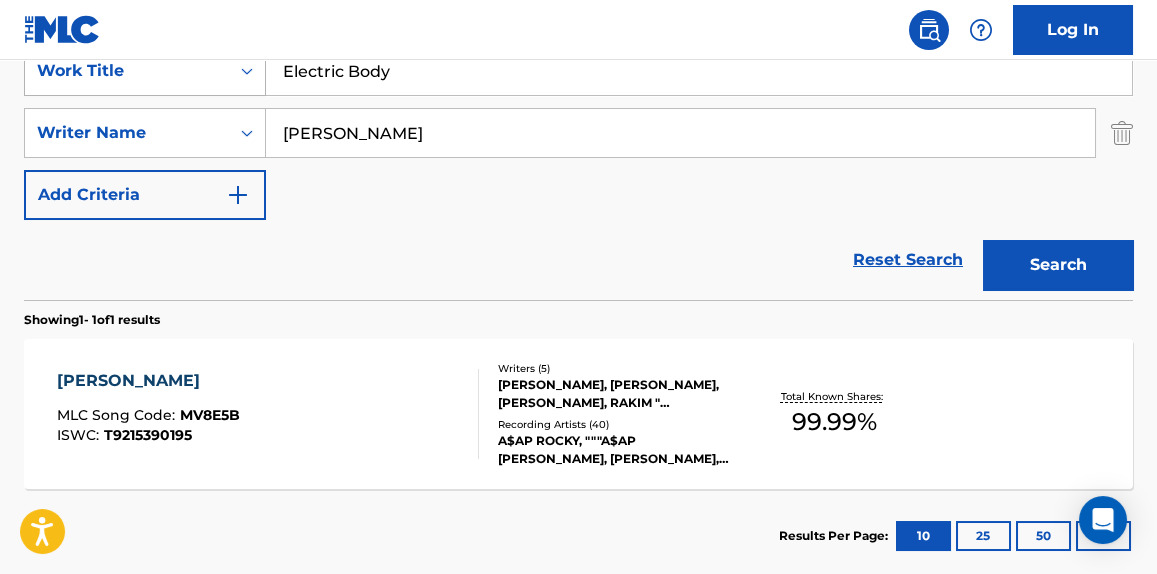 drag, startPoint x: 379, startPoint y: 87, endPoint x: 188, endPoint y: 82, distance: 191.06543 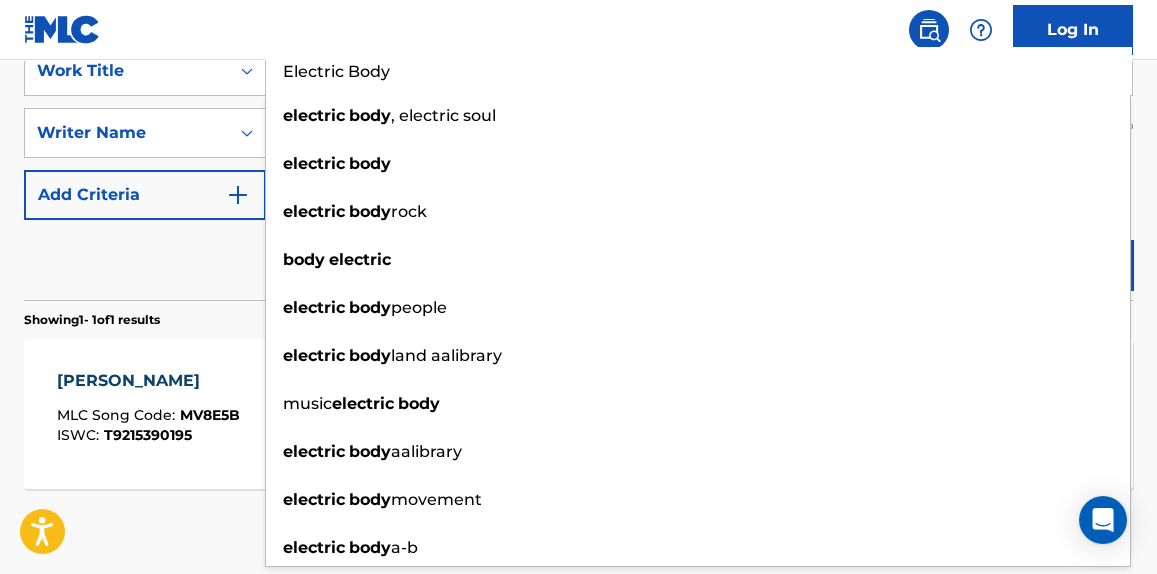 type on "Electric Body" 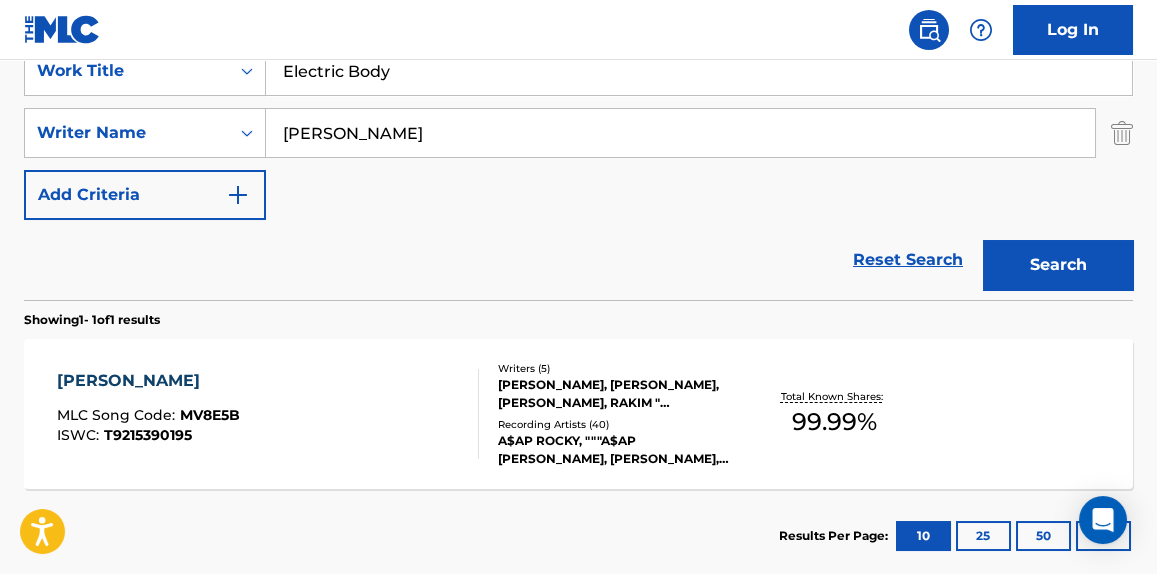click on "Search" at bounding box center [1058, 265] 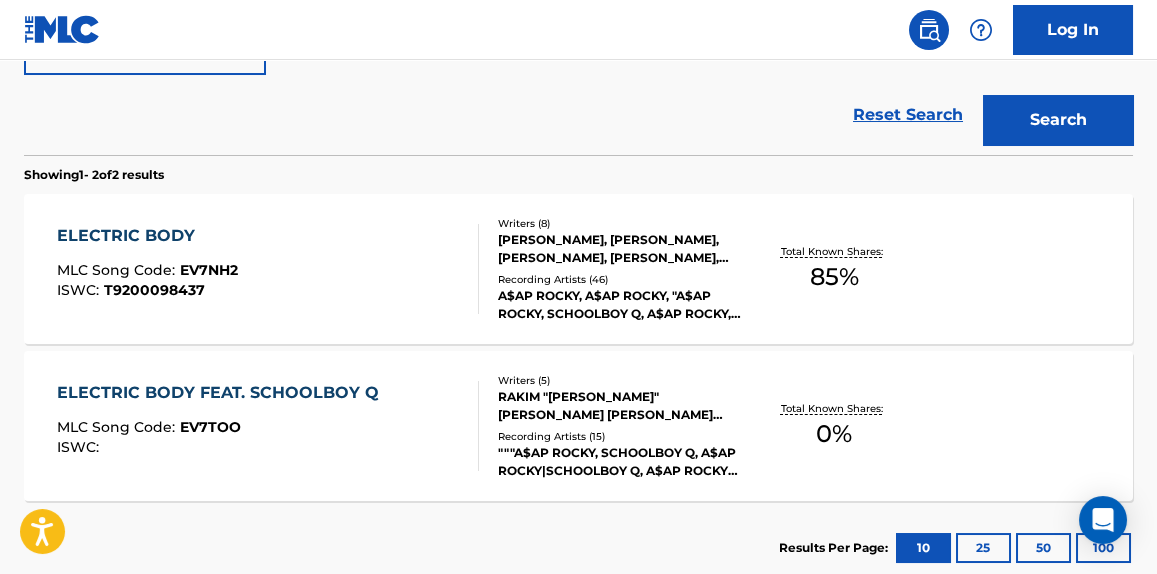 scroll, scrollTop: 670, scrollLeft: 0, axis: vertical 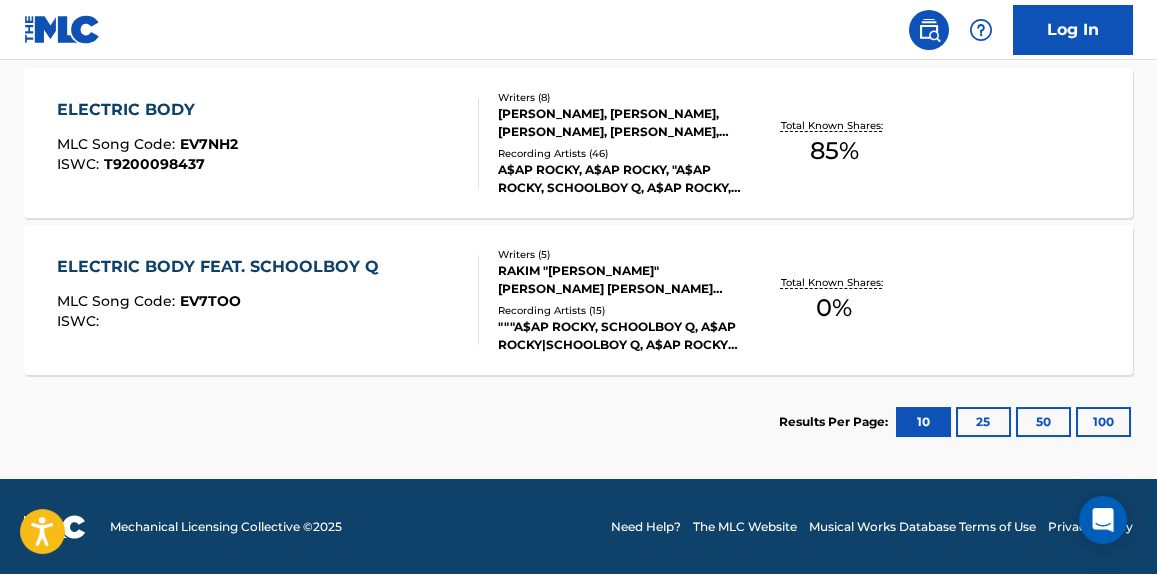 click on "ELECTRIC BODY MLC Song Code : EV7NH2 ISWC : T9200098437" at bounding box center (267, 143) 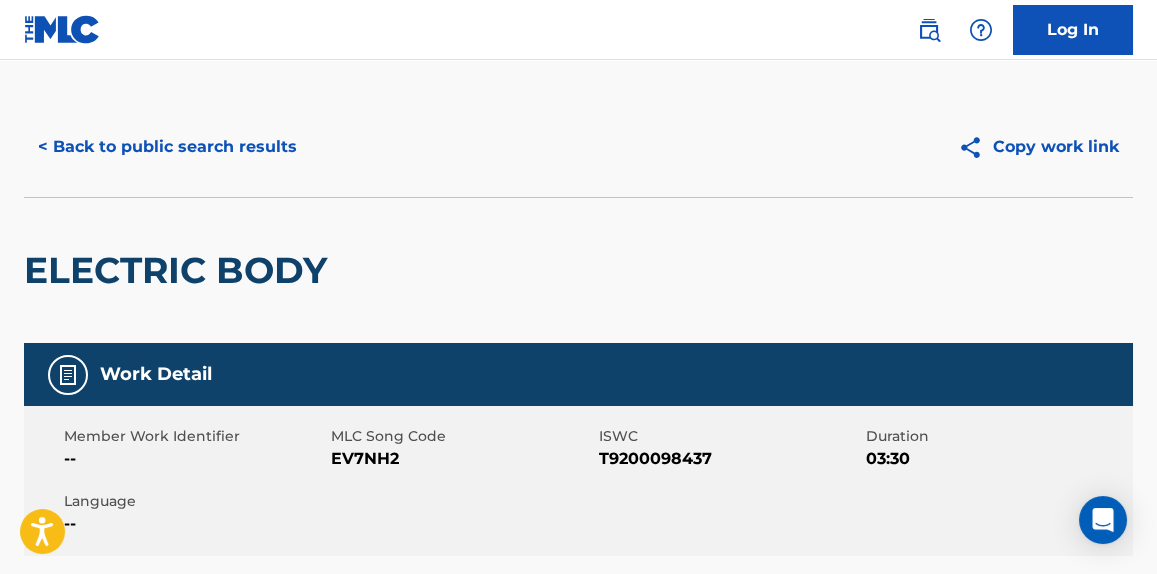 scroll, scrollTop: 0, scrollLeft: 0, axis: both 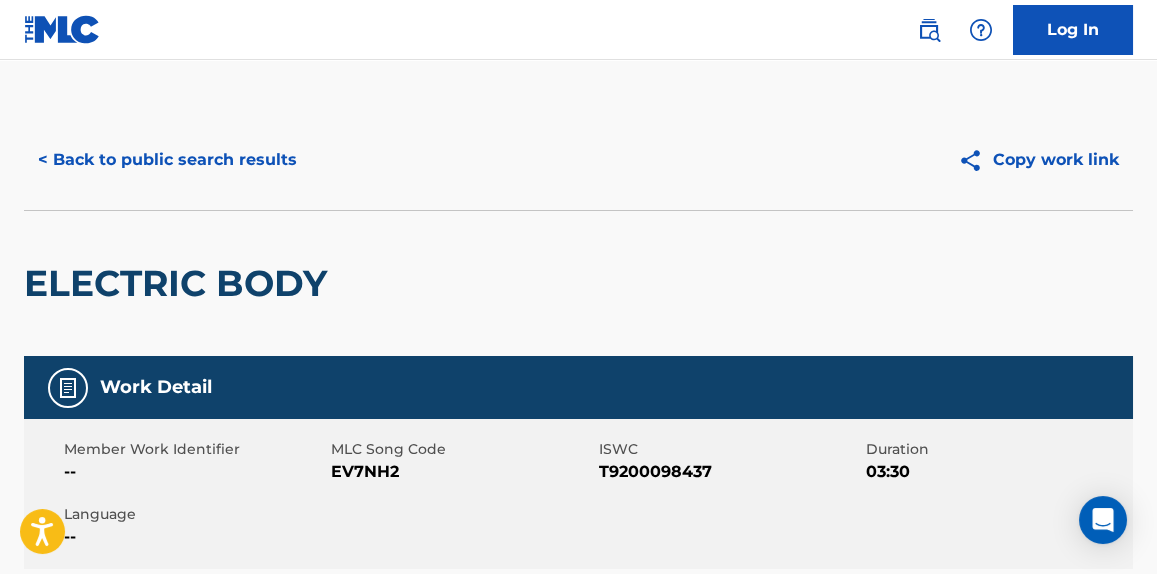 click on "< Back to public search results" at bounding box center [167, 160] 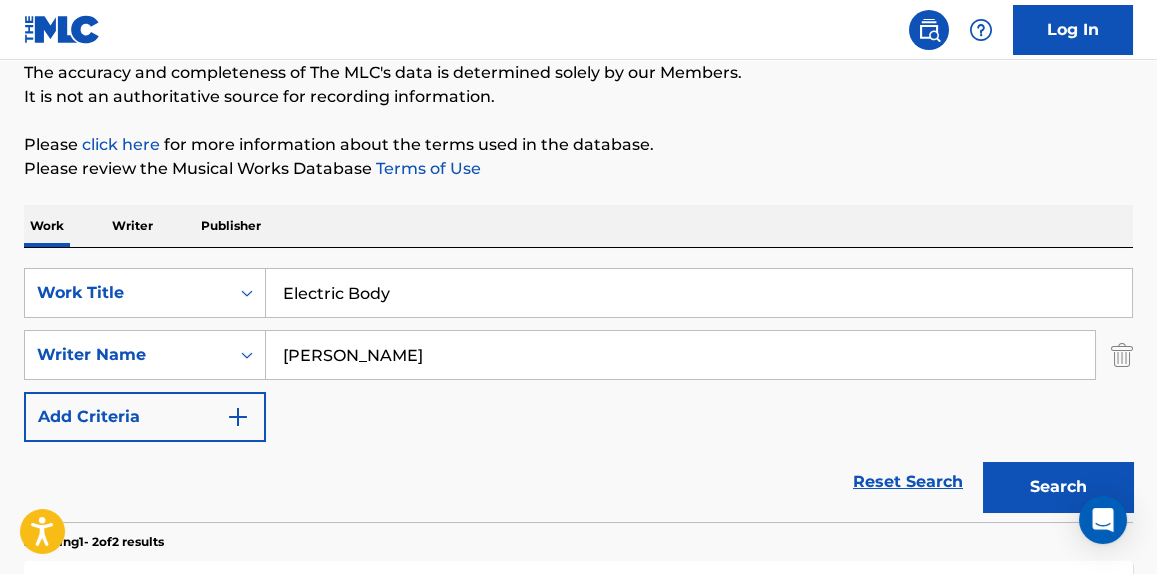 scroll, scrollTop: 0, scrollLeft: 0, axis: both 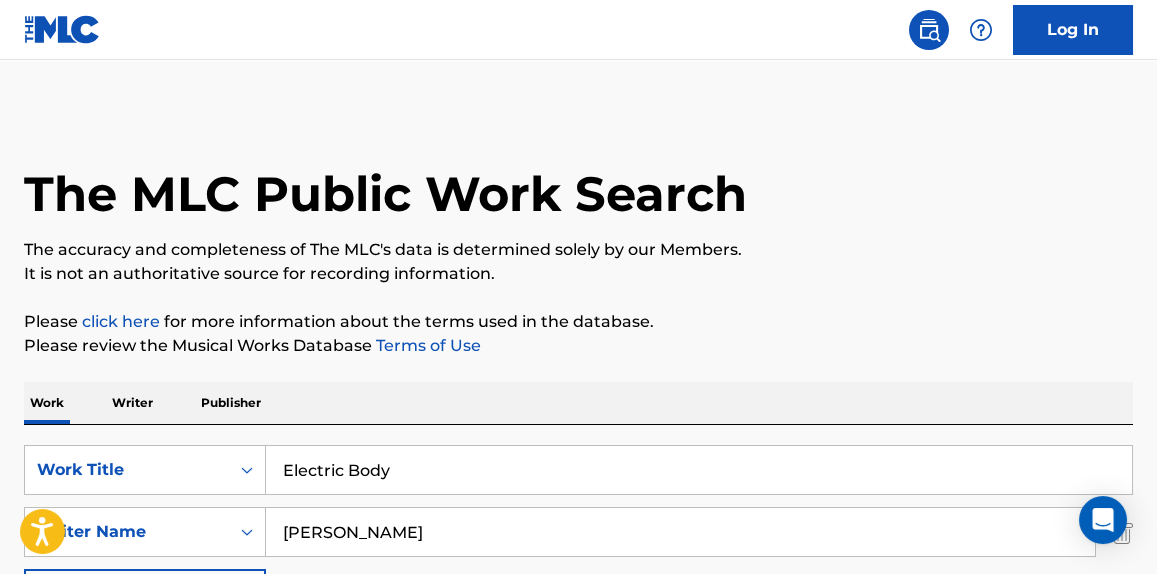 paste on "Wavybone" 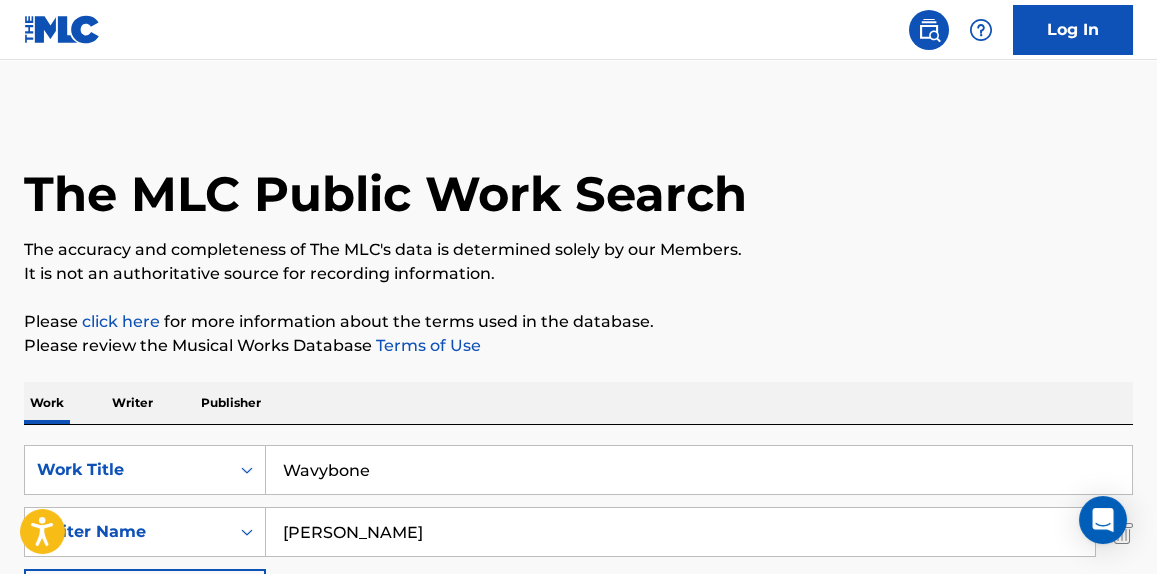 drag, startPoint x: 453, startPoint y: 467, endPoint x: 426, endPoint y: 348, distance: 122.02459 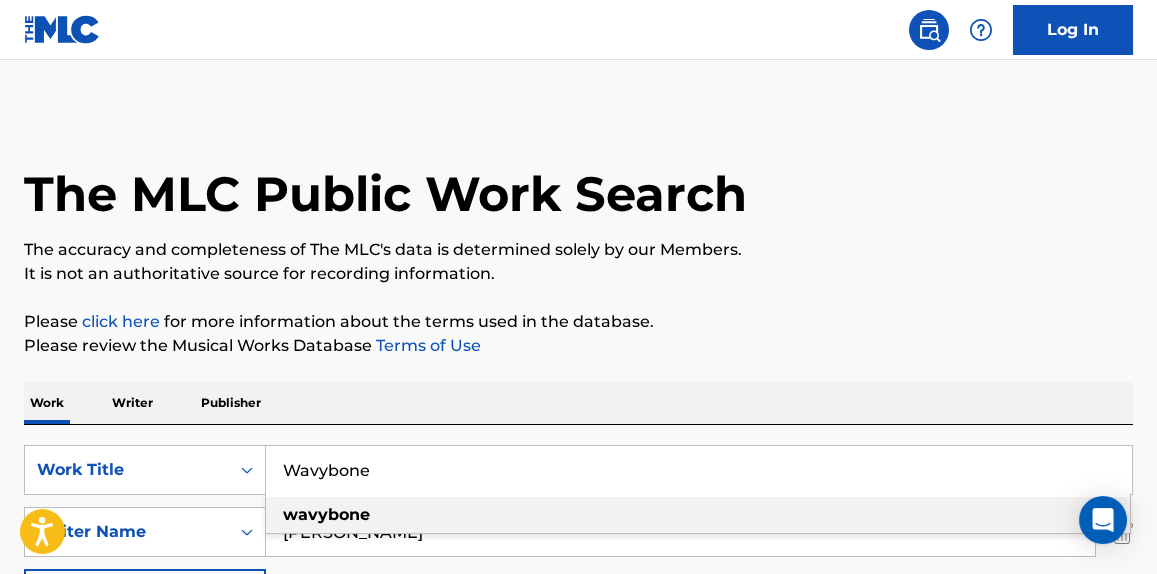 type on "Wavybone" 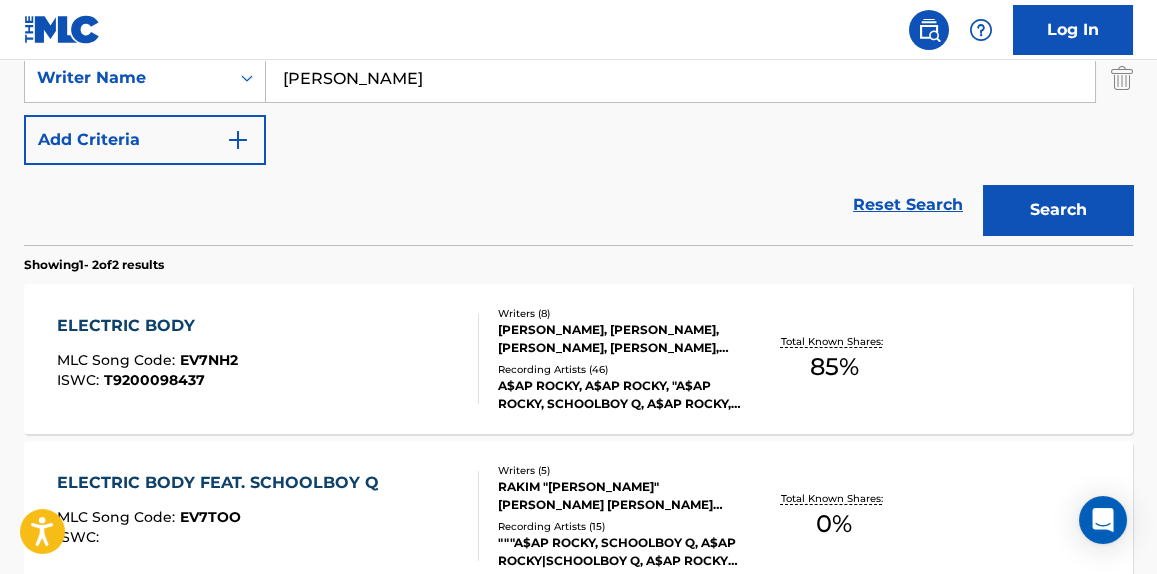 click on "Search" at bounding box center (1058, 210) 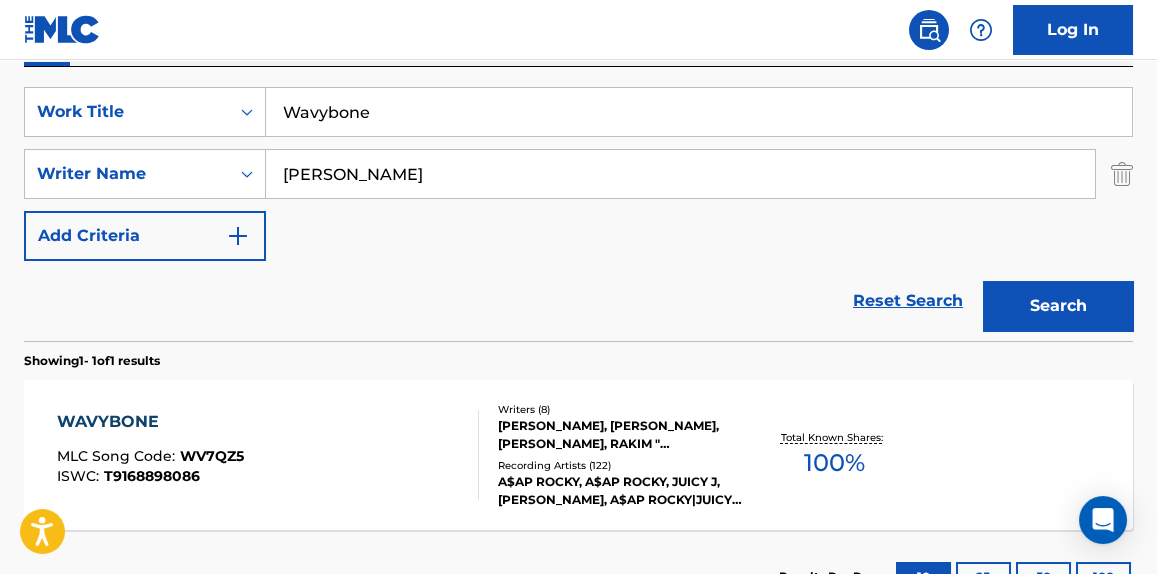 scroll, scrollTop: 454, scrollLeft: 0, axis: vertical 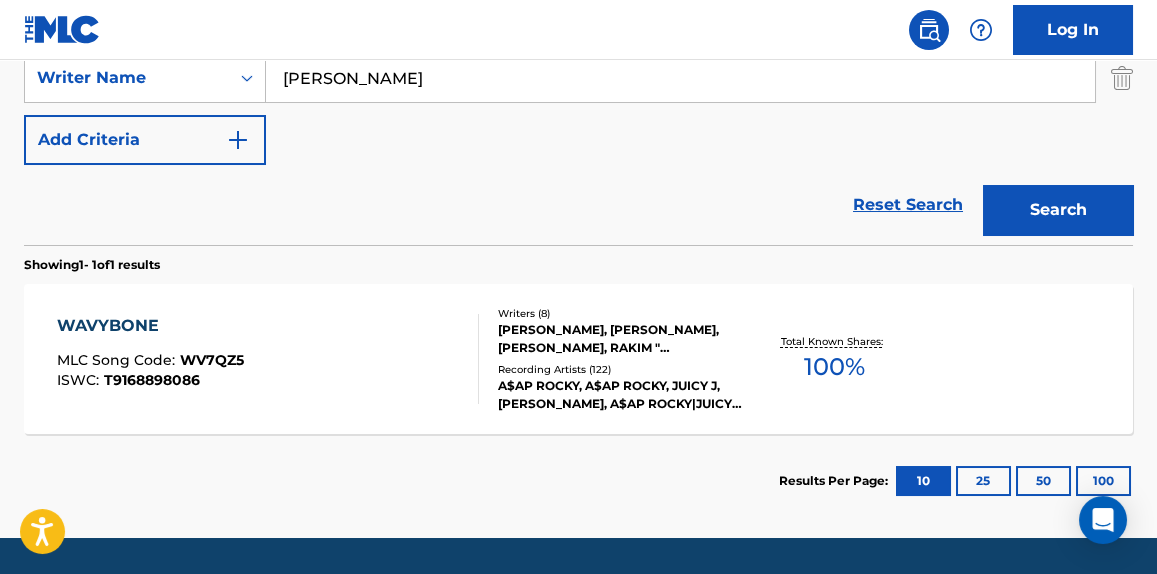 click on "WAVYBONE MLC Song Code : WV7QZ5 ISWC : T9168898086" at bounding box center [267, 359] 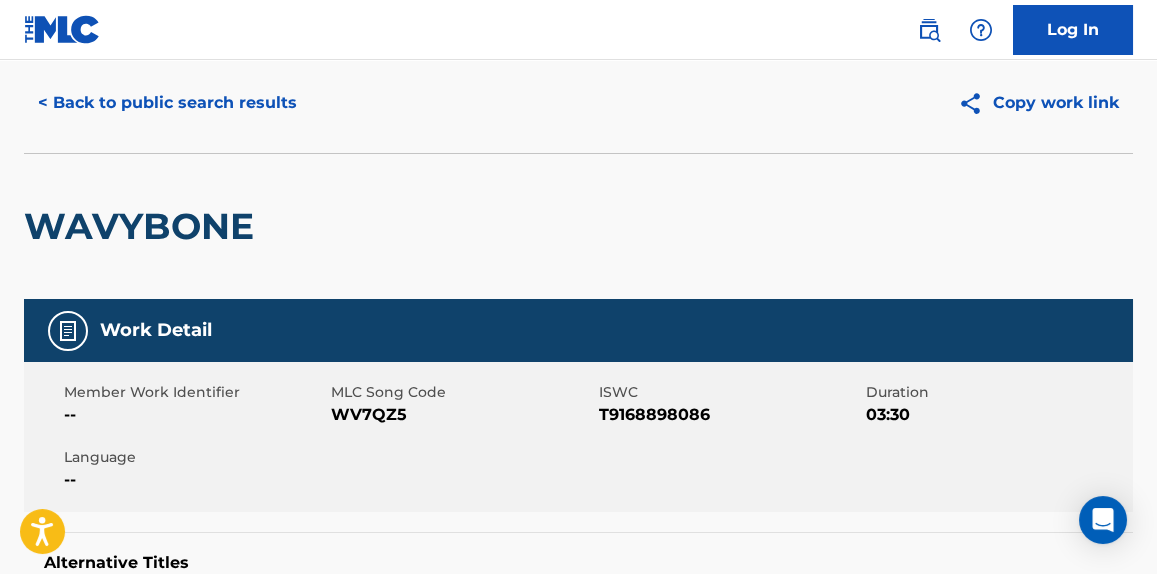 scroll, scrollTop: 0, scrollLeft: 0, axis: both 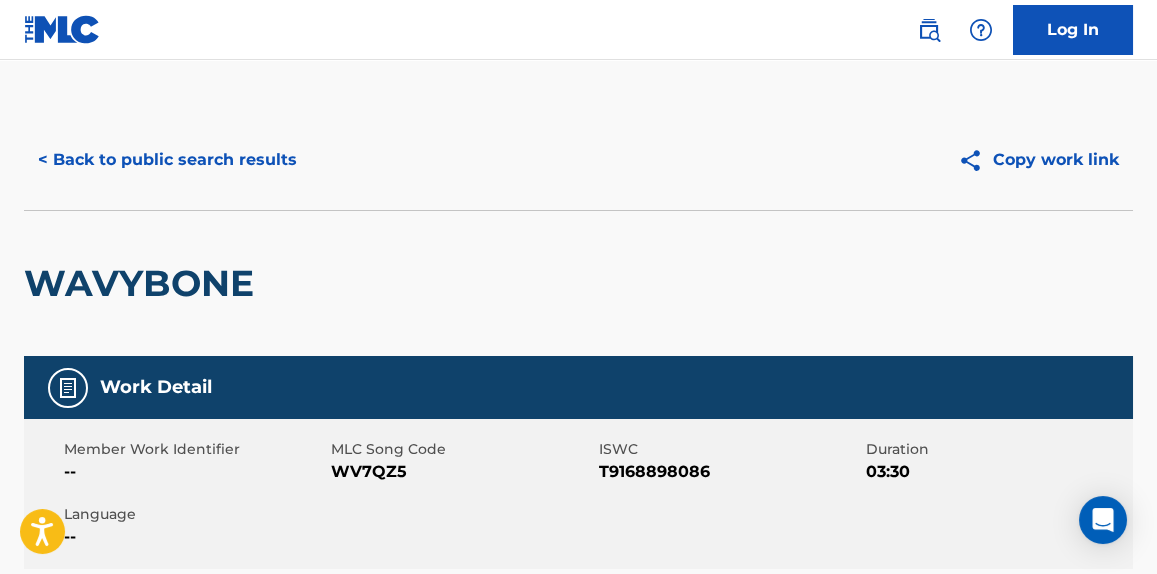 click on "< Back to public search results" at bounding box center [167, 160] 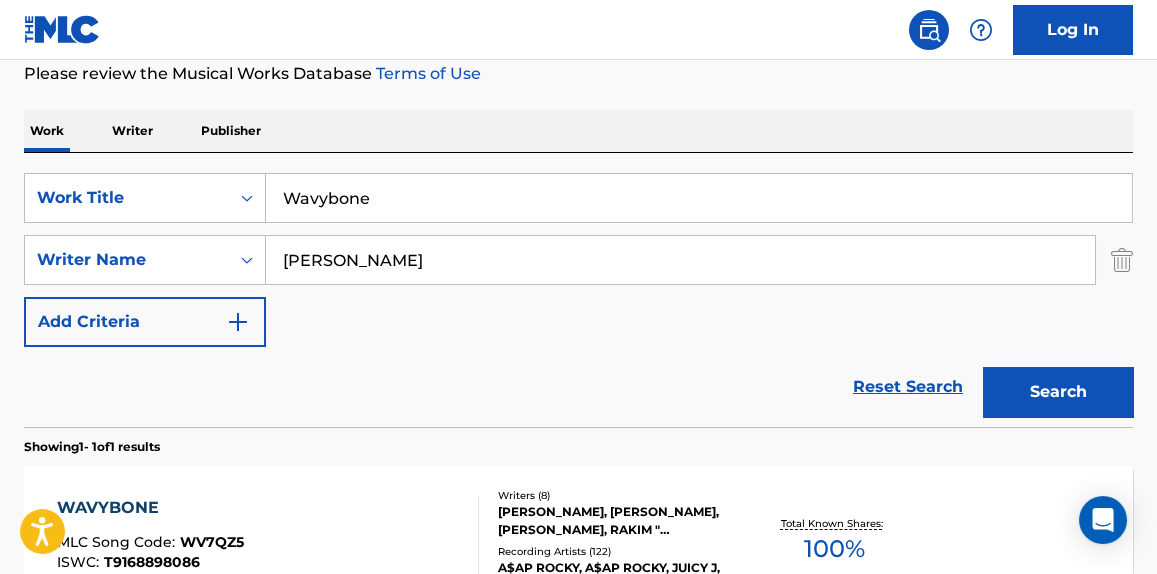 scroll, scrollTop: 247, scrollLeft: 0, axis: vertical 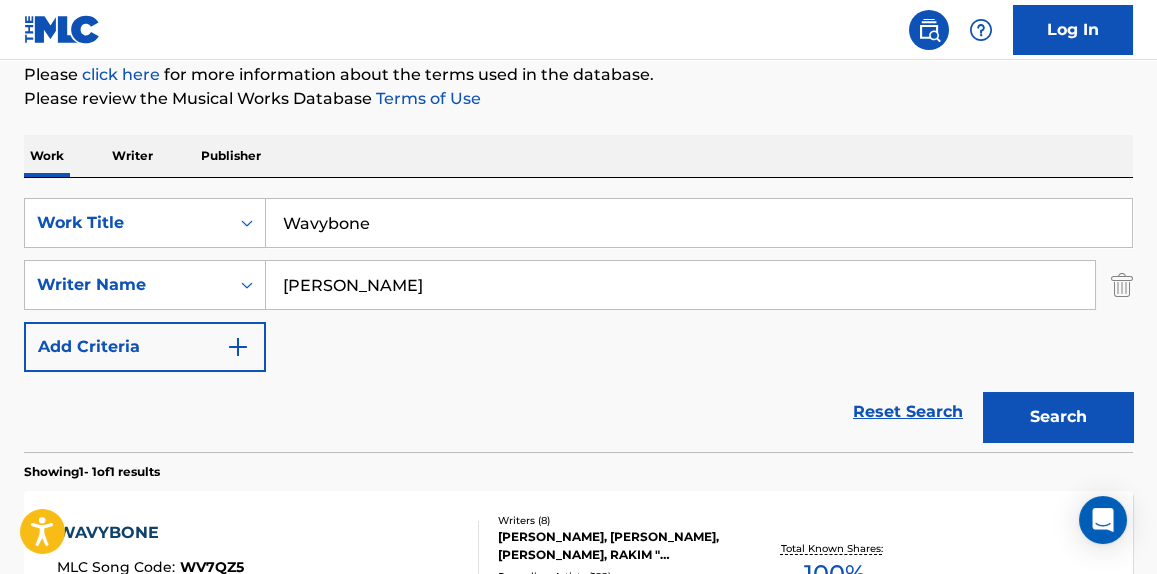 click on "Wavybone" at bounding box center (699, 223) 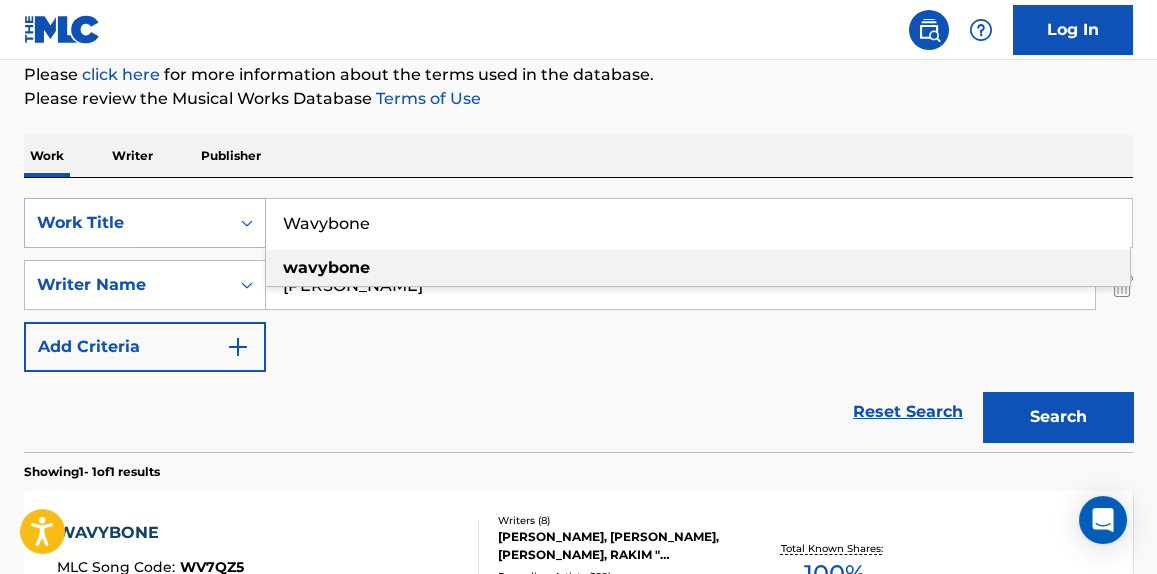 drag, startPoint x: 297, startPoint y: 240, endPoint x: 255, endPoint y: 245, distance: 42.296574 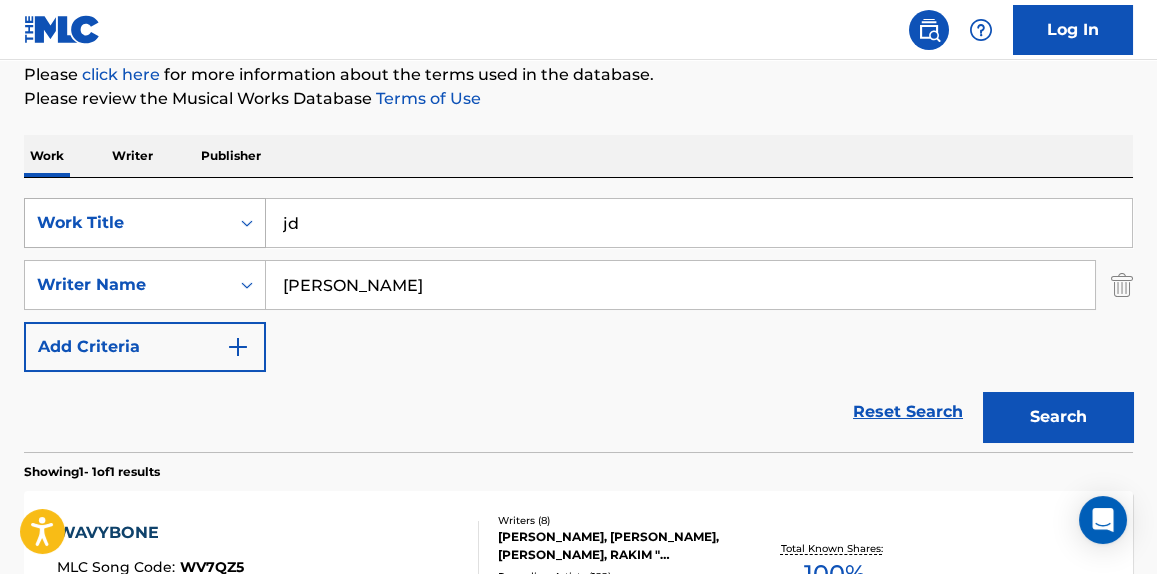 click on "Search" at bounding box center [1058, 417] 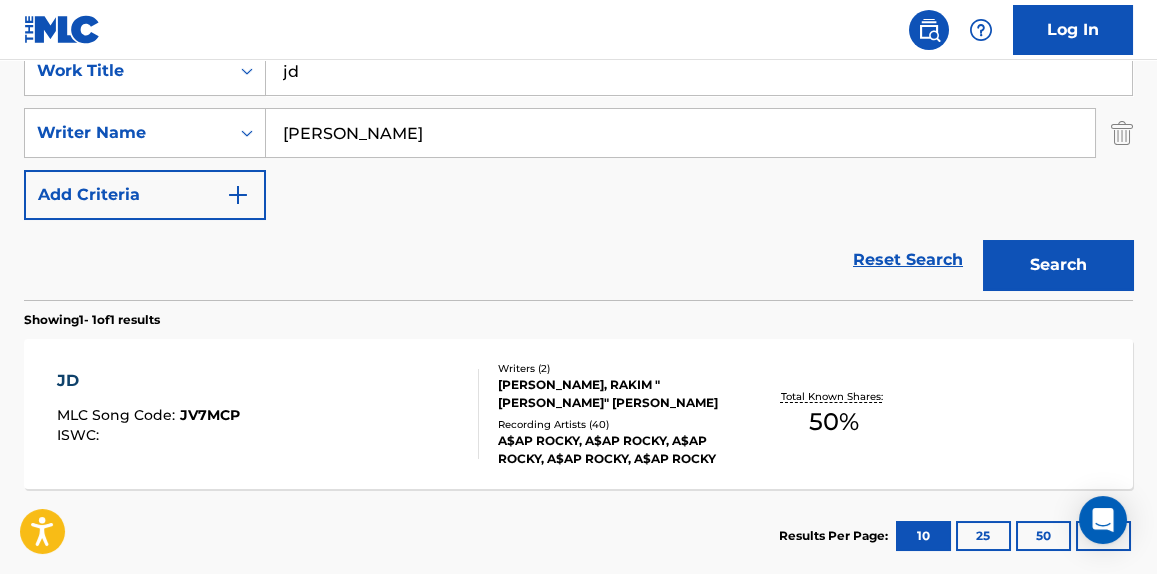 scroll, scrollTop: 0, scrollLeft: 0, axis: both 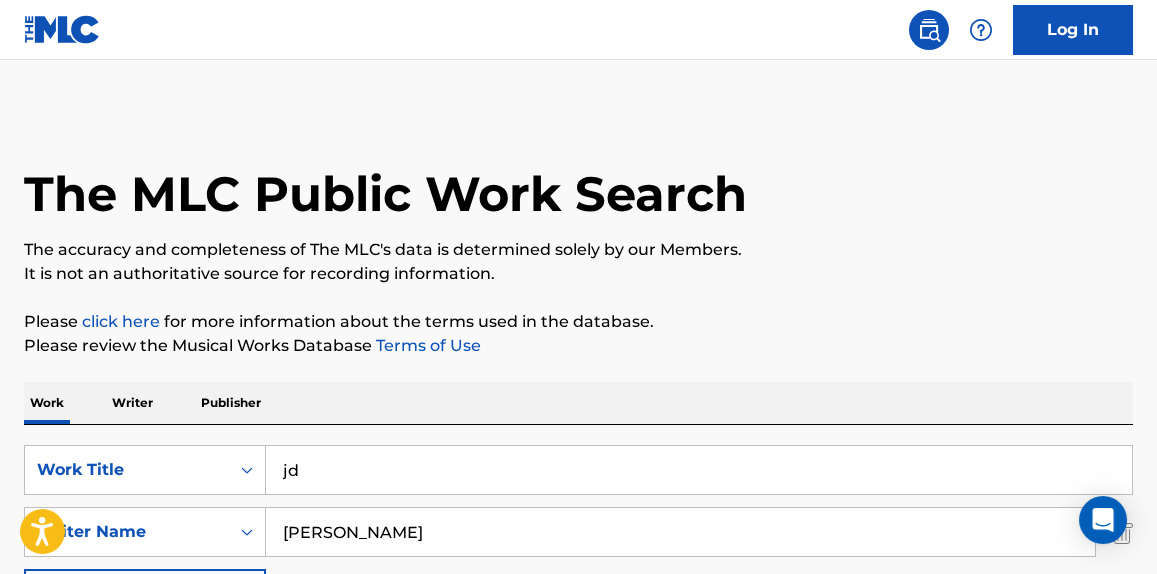 drag, startPoint x: 382, startPoint y: 463, endPoint x: 96, endPoint y: 438, distance: 287.09058 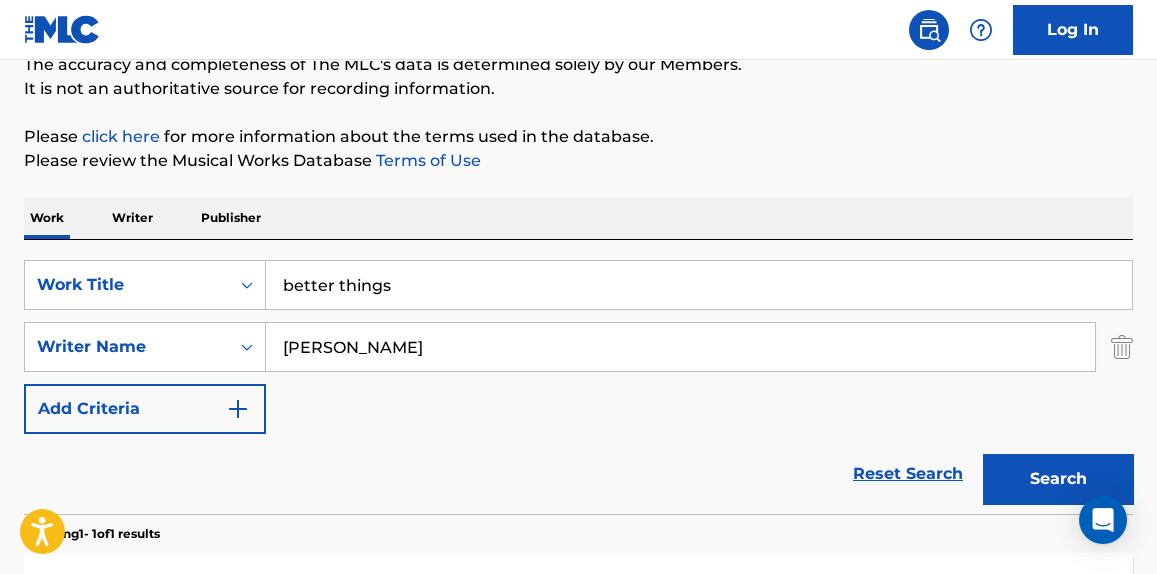 scroll, scrollTop: 303, scrollLeft: 0, axis: vertical 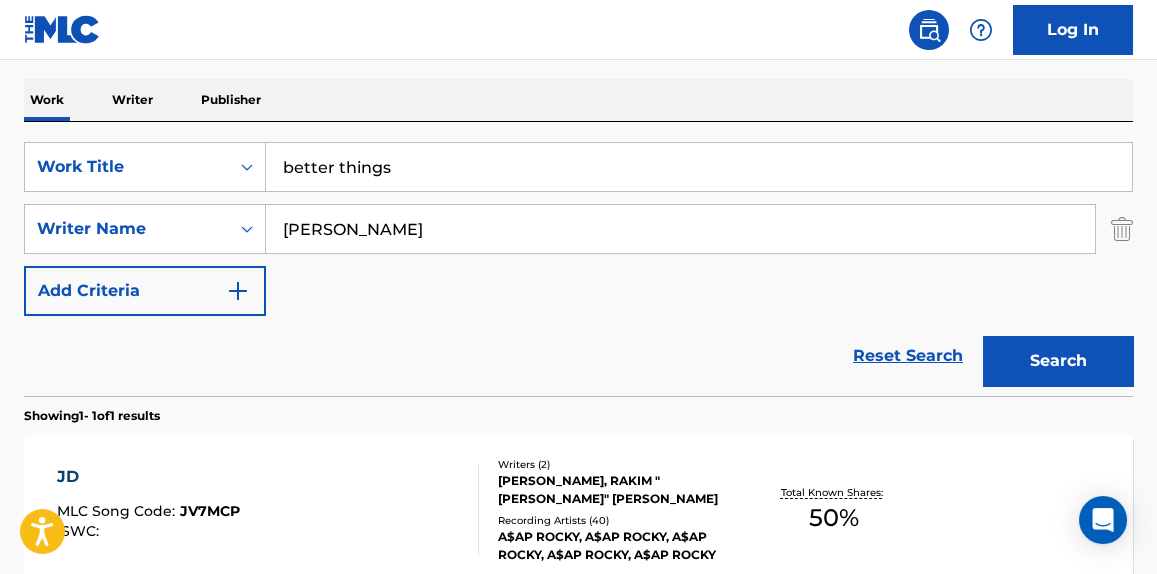 type on "better things" 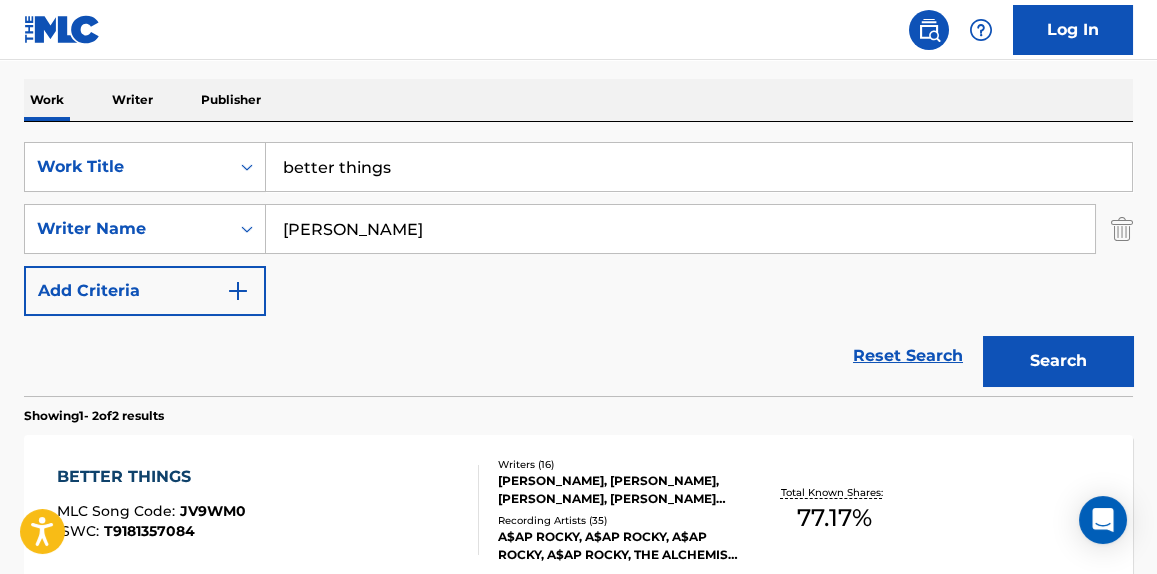 scroll, scrollTop: 454, scrollLeft: 0, axis: vertical 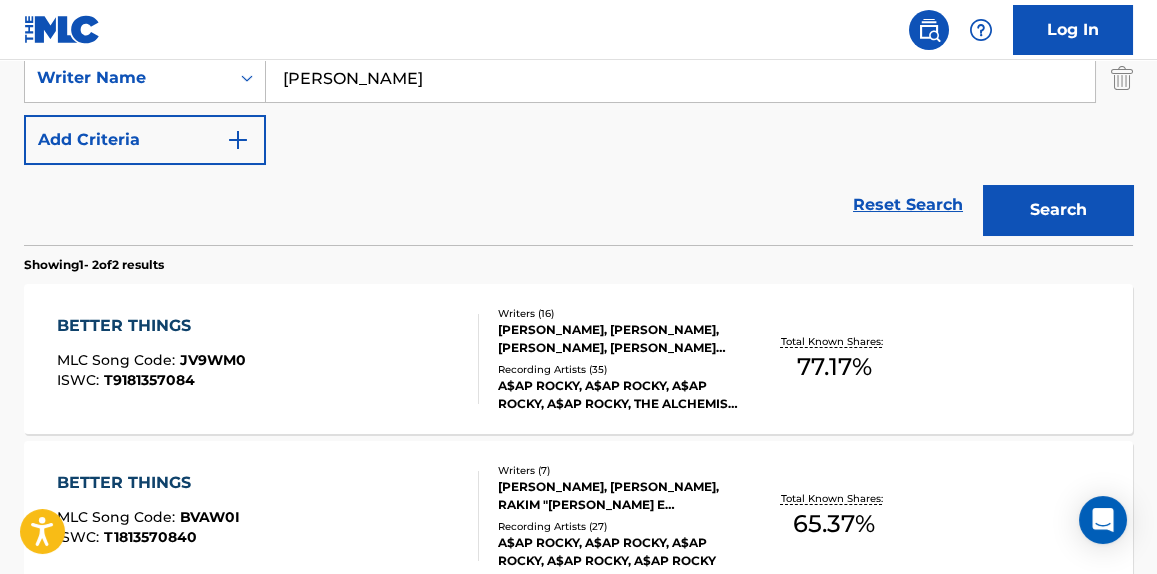 click on "BETTER THINGS MLC Song Code : JV9WM0 ISWC : T9181357084" at bounding box center [267, 359] 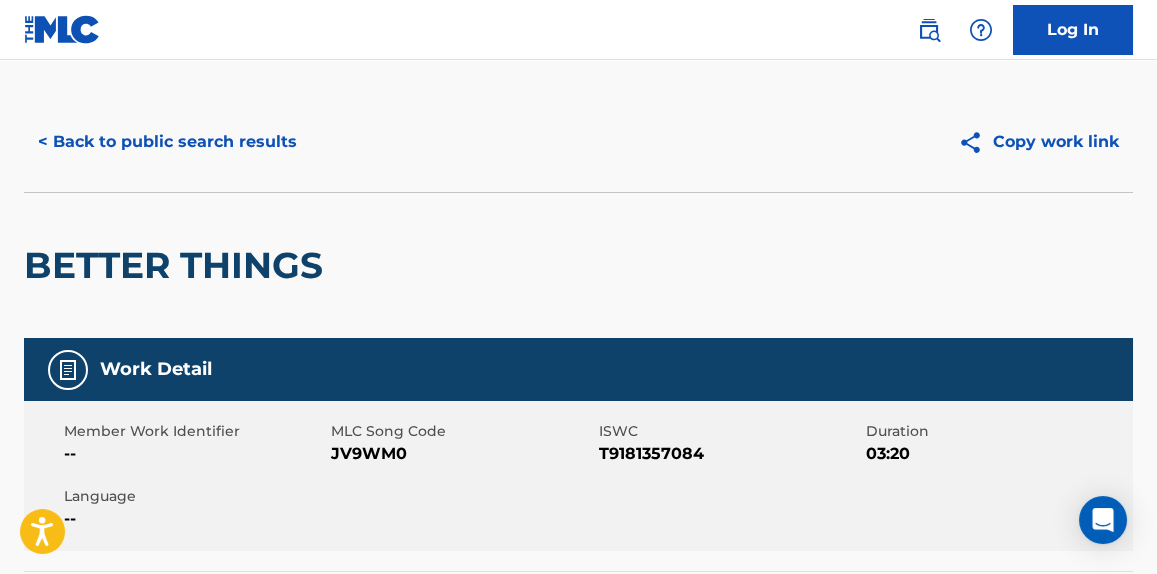 scroll, scrollTop: 0, scrollLeft: 0, axis: both 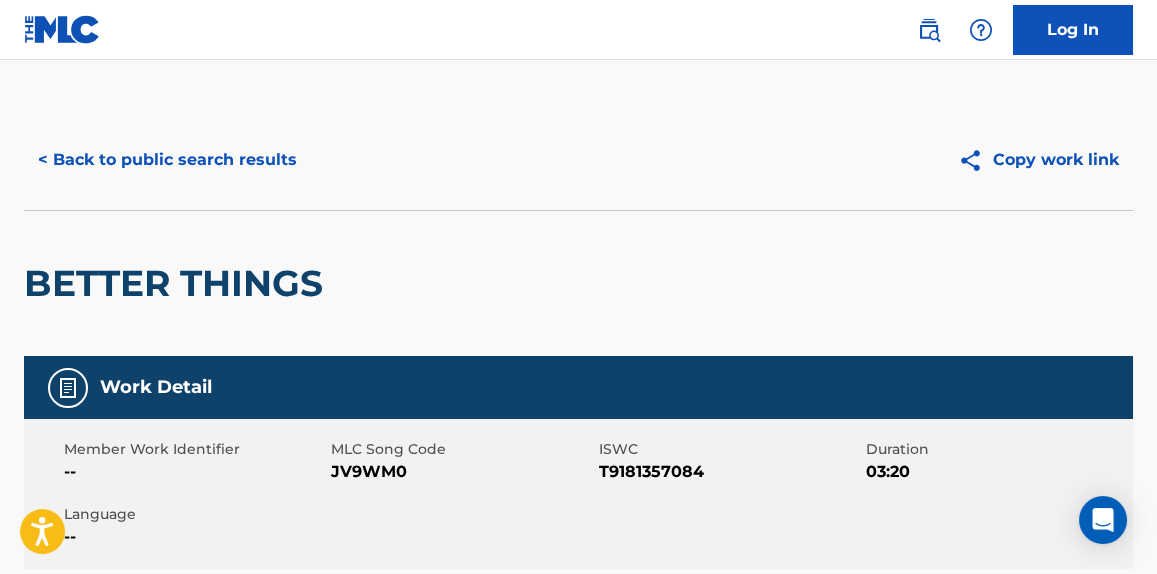 click on "< Back to public search results" at bounding box center [167, 160] 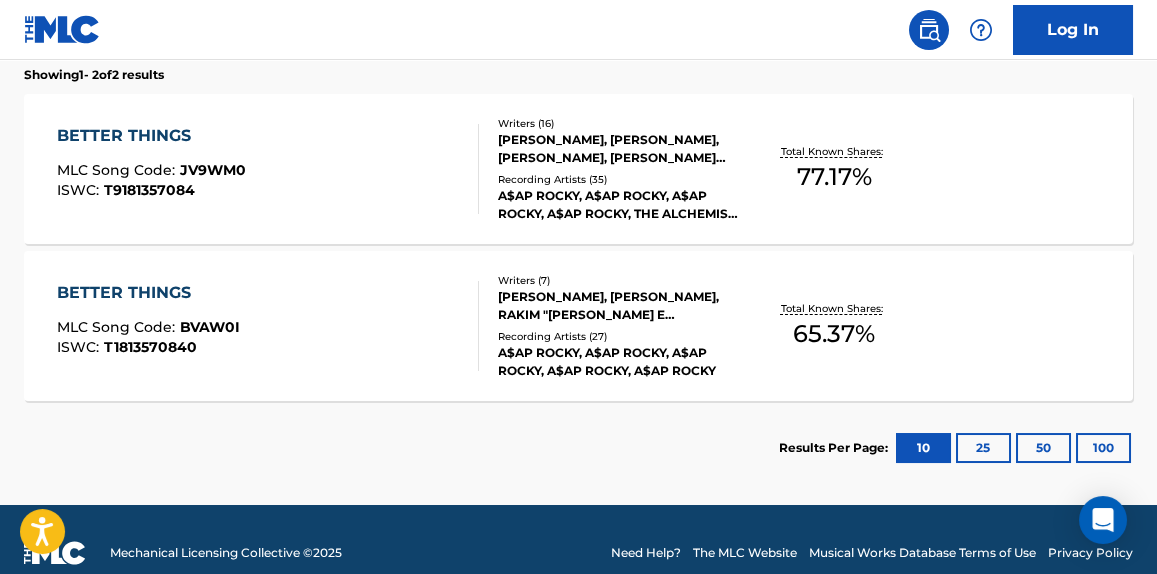 scroll, scrollTop: 670, scrollLeft: 0, axis: vertical 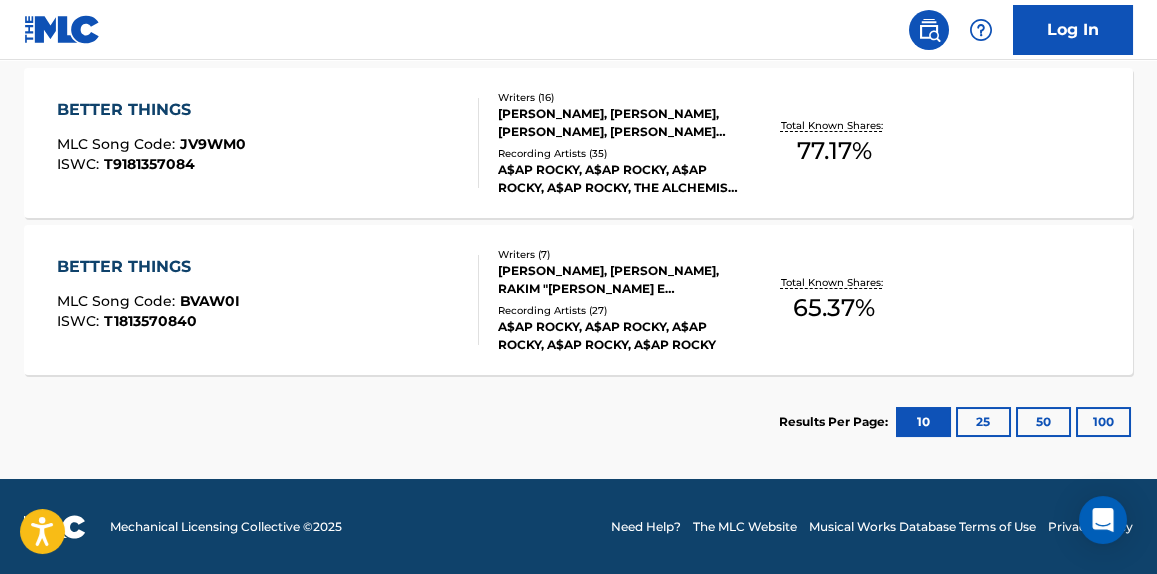 click on "BETTER THINGS MLC Song Code : BVAW0I ISWC : T1813570840" at bounding box center (267, 300) 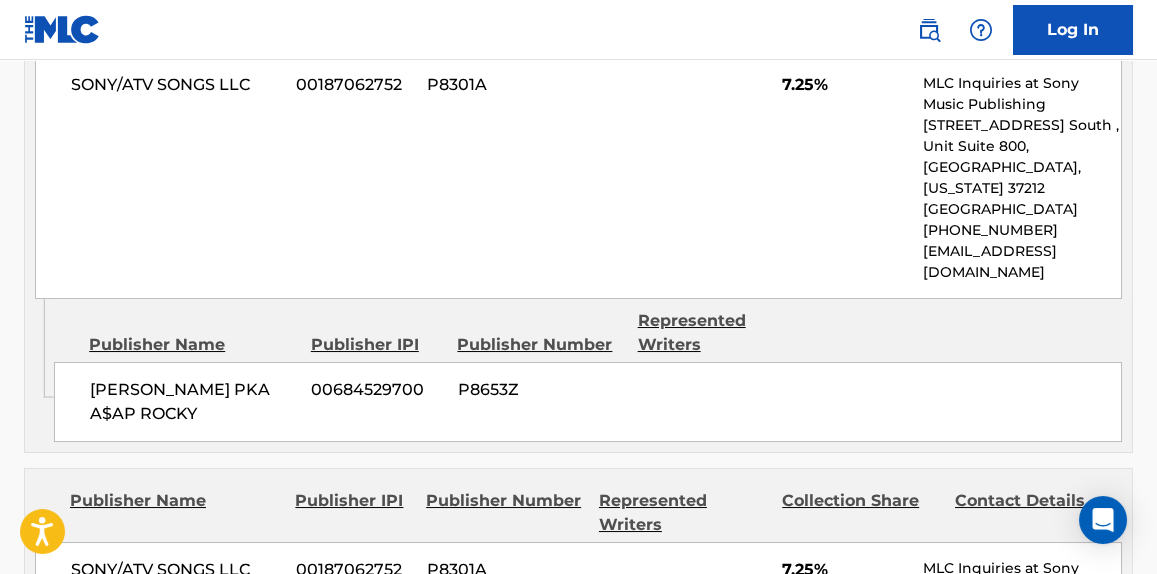 scroll, scrollTop: 454, scrollLeft: 0, axis: vertical 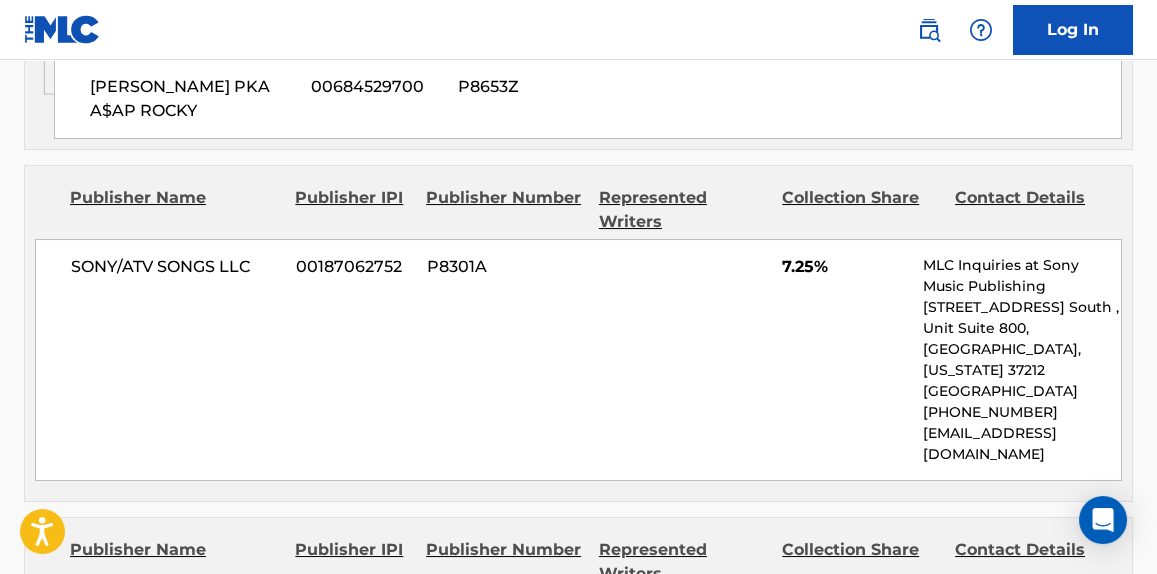drag, startPoint x: 582, startPoint y: 326, endPoint x: 350, endPoint y: 309, distance: 232.62201 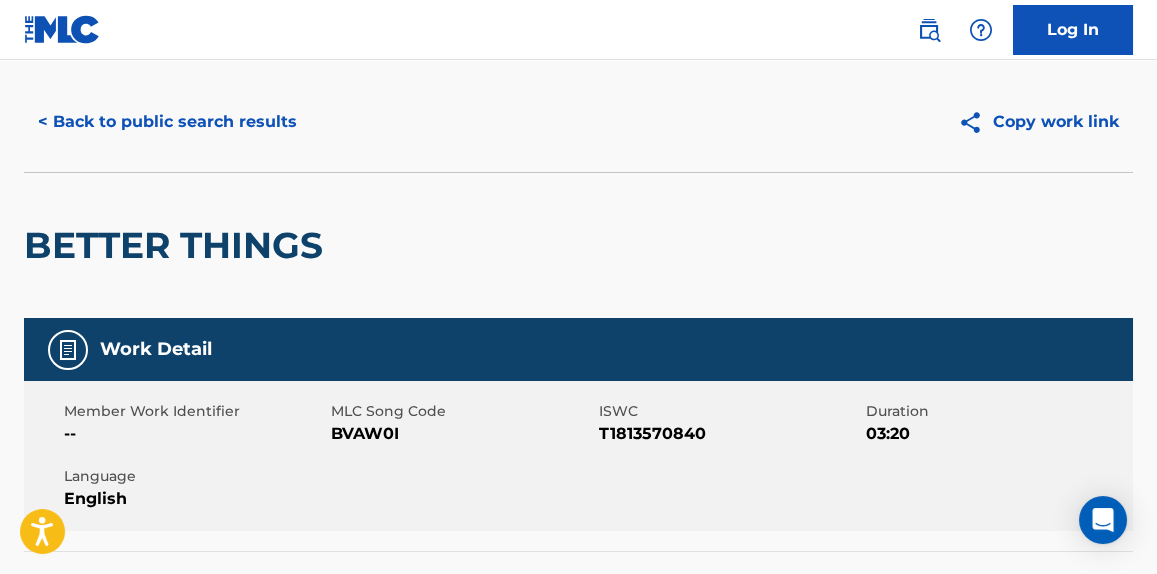 scroll, scrollTop: 0, scrollLeft: 0, axis: both 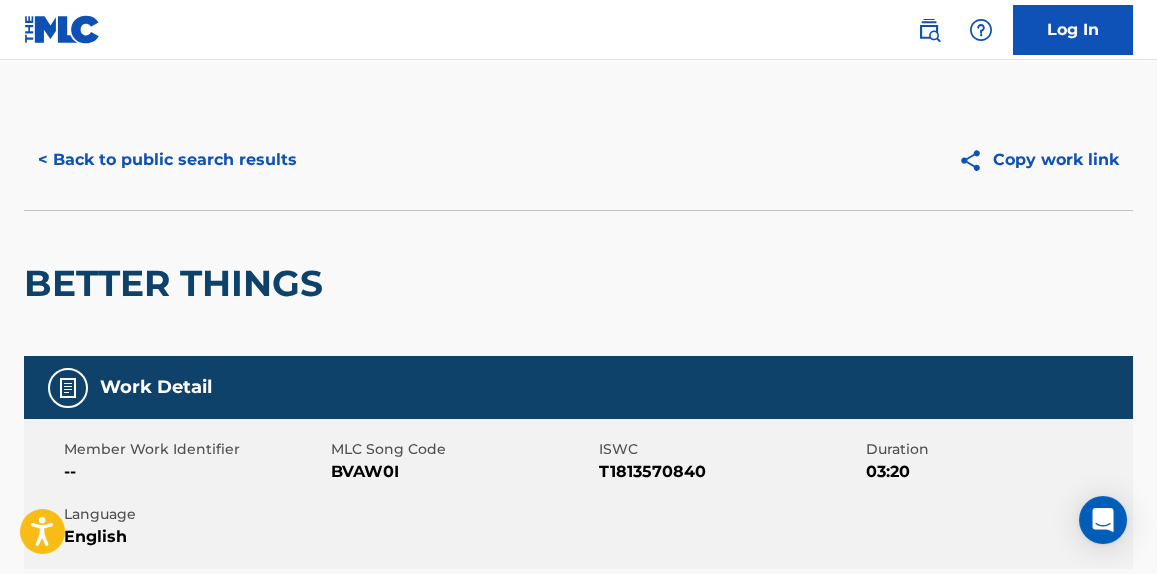 click on "< Back to public search results" at bounding box center [167, 160] 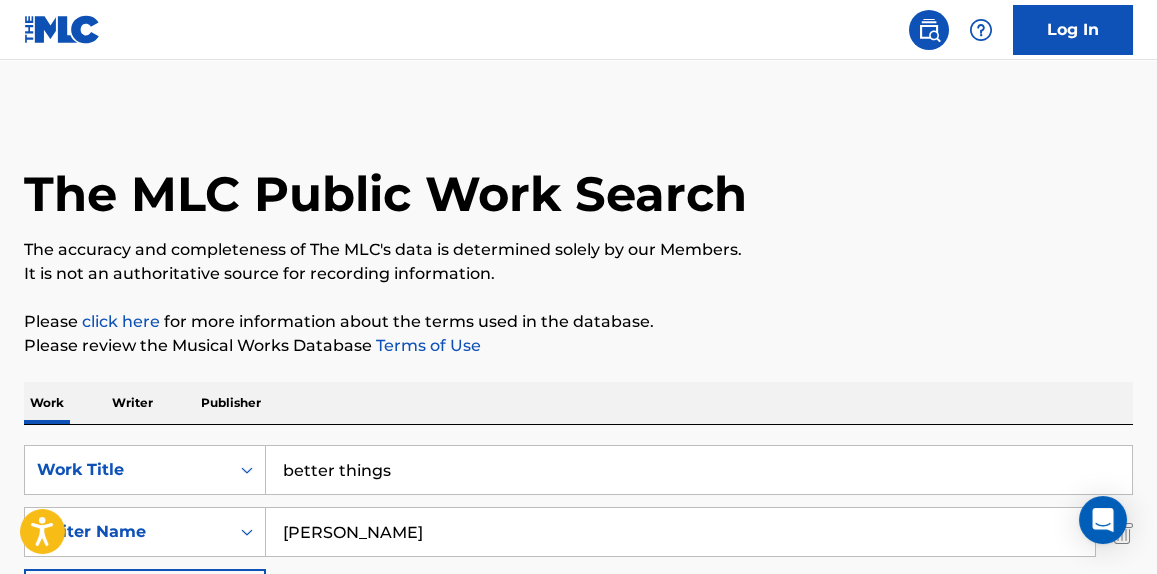 scroll, scrollTop: 670, scrollLeft: 0, axis: vertical 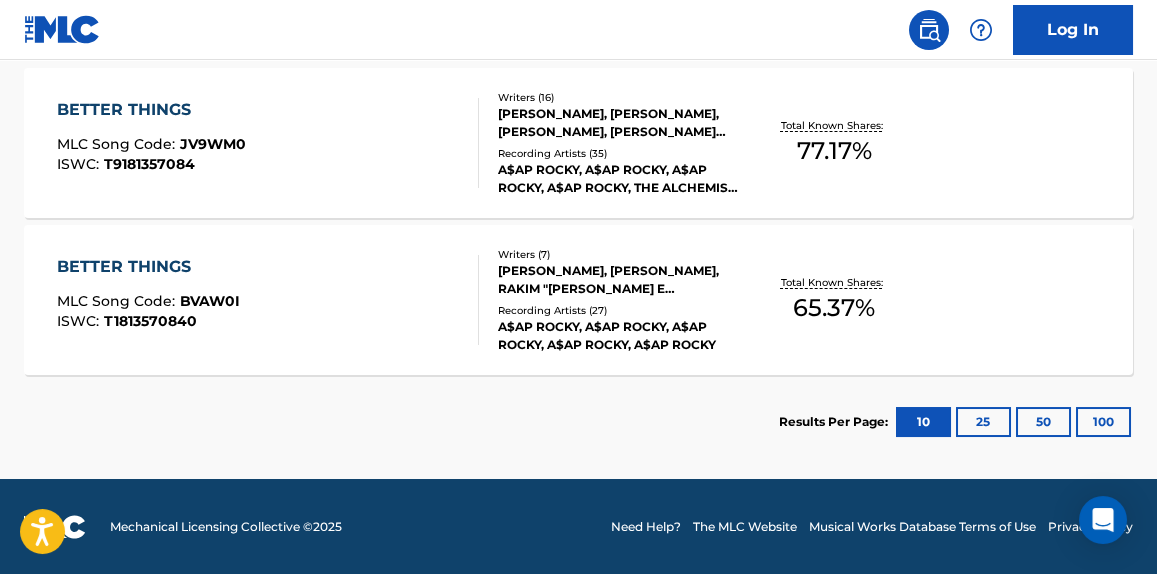 click on "BETTER THINGS MLC Song Code : JV9WM0 ISWC : T9181357084" at bounding box center [267, 143] 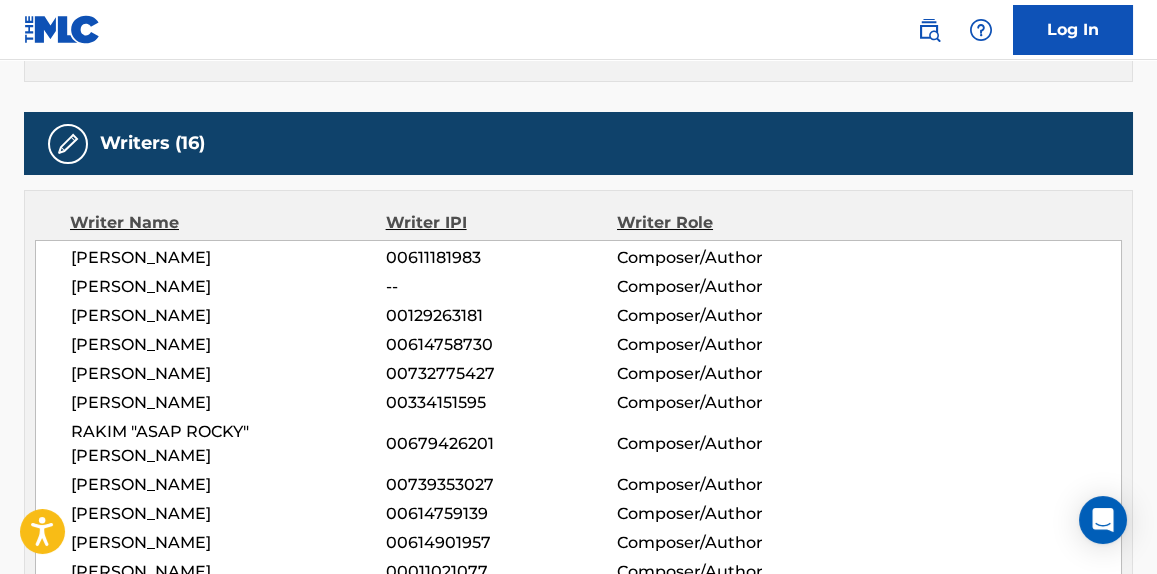 scroll, scrollTop: 0, scrollLeft: 0, axis: both 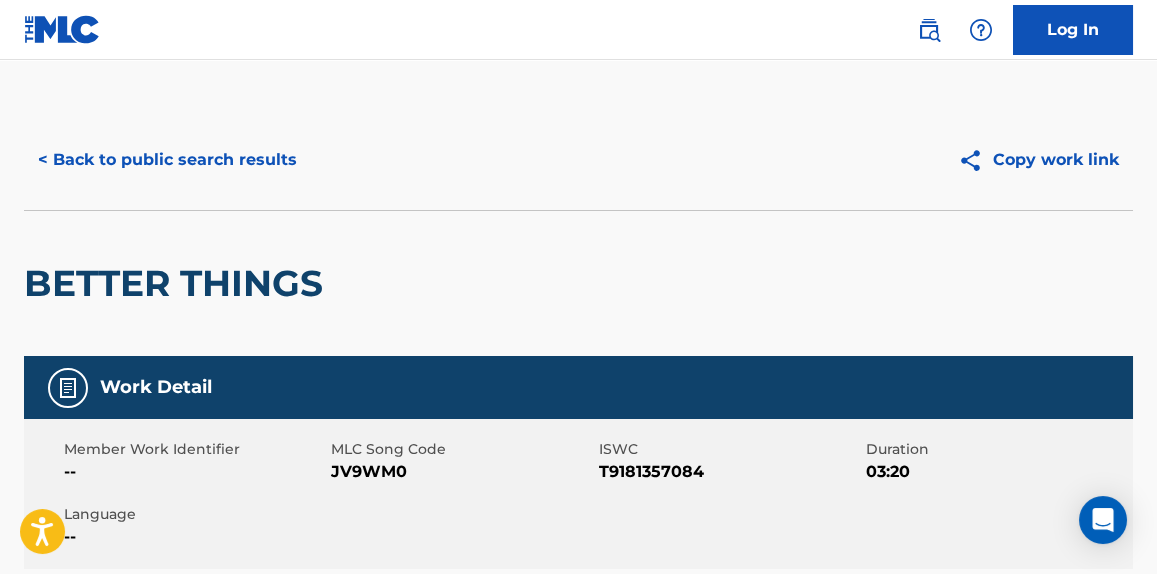 click on "< Back to public search results" at bounding box center [167, 160] 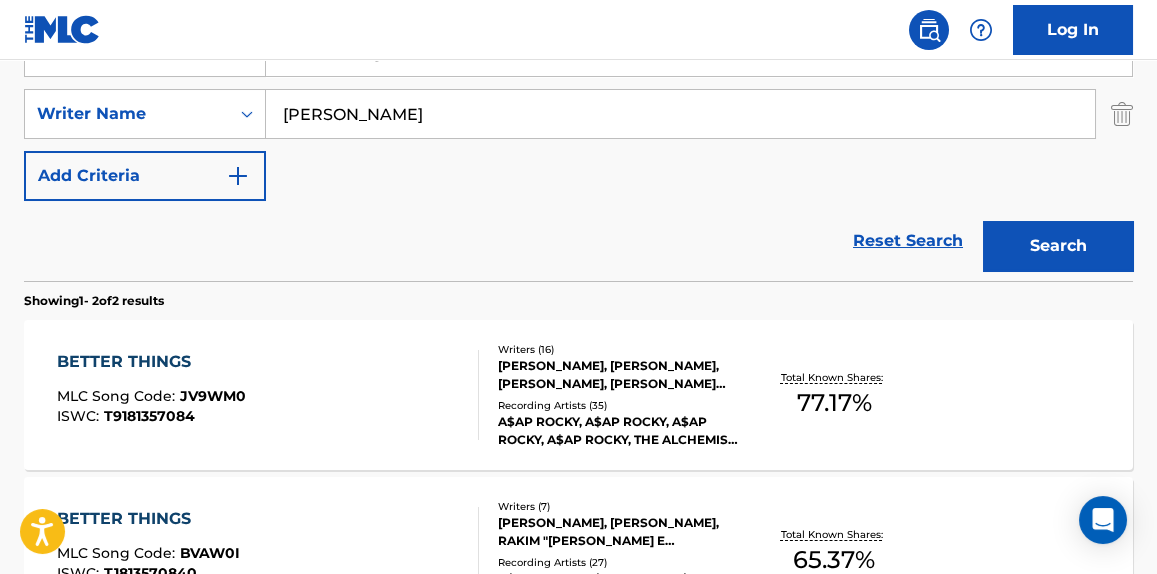 scroll, scrollTop: 367, scrollLeft: 0, axis: vertical 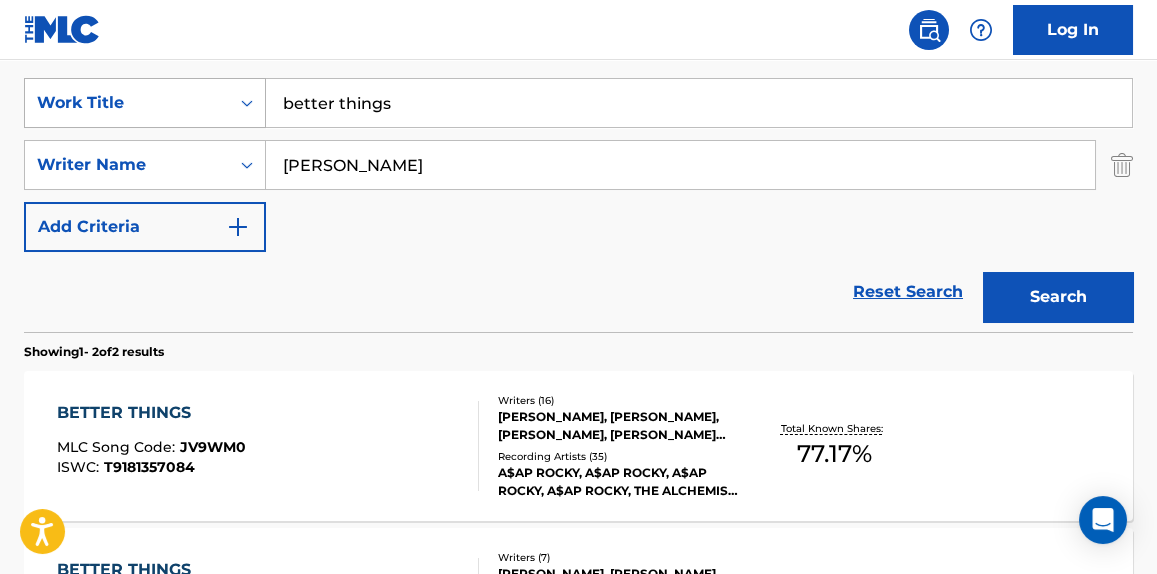 paste on "Dreams (Interlude)" 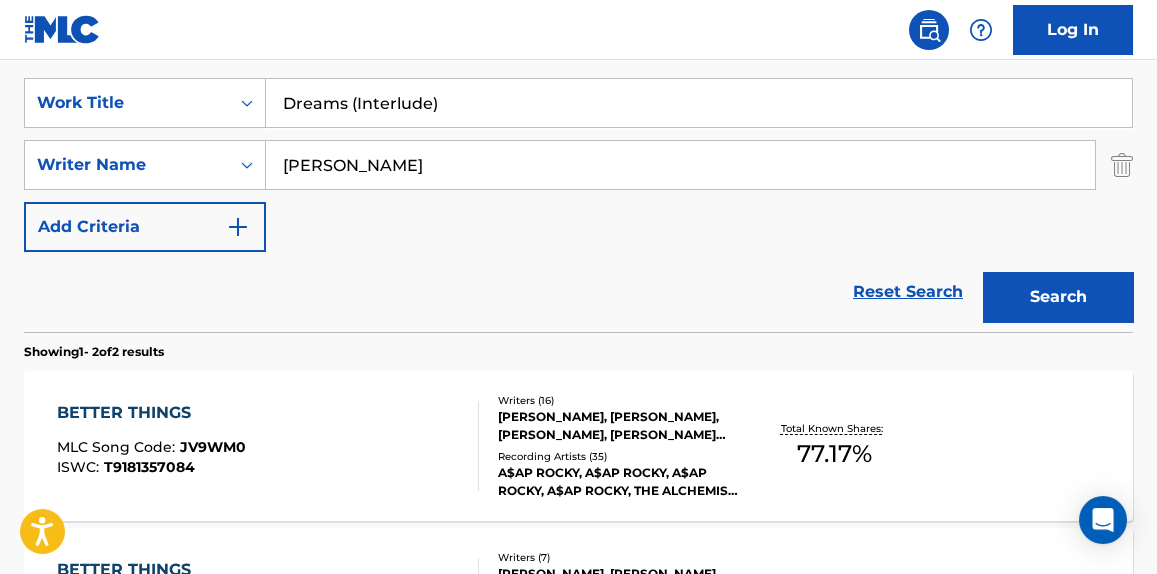 type on "Dreams (Interlude)" 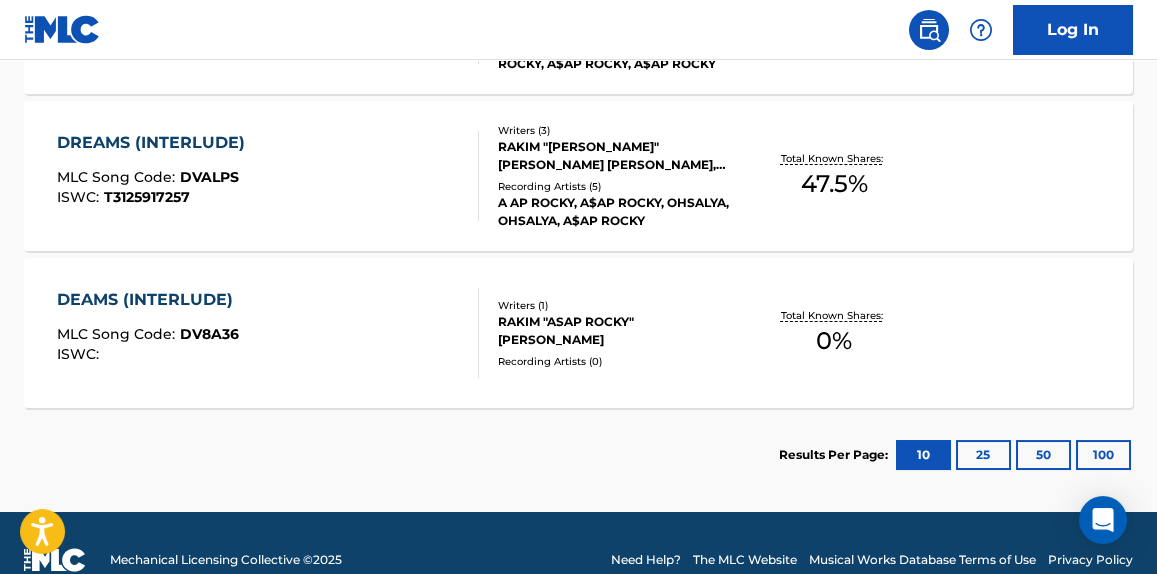 scroll, scrollTop: 821, scrollLeft: 0, axis: vertical 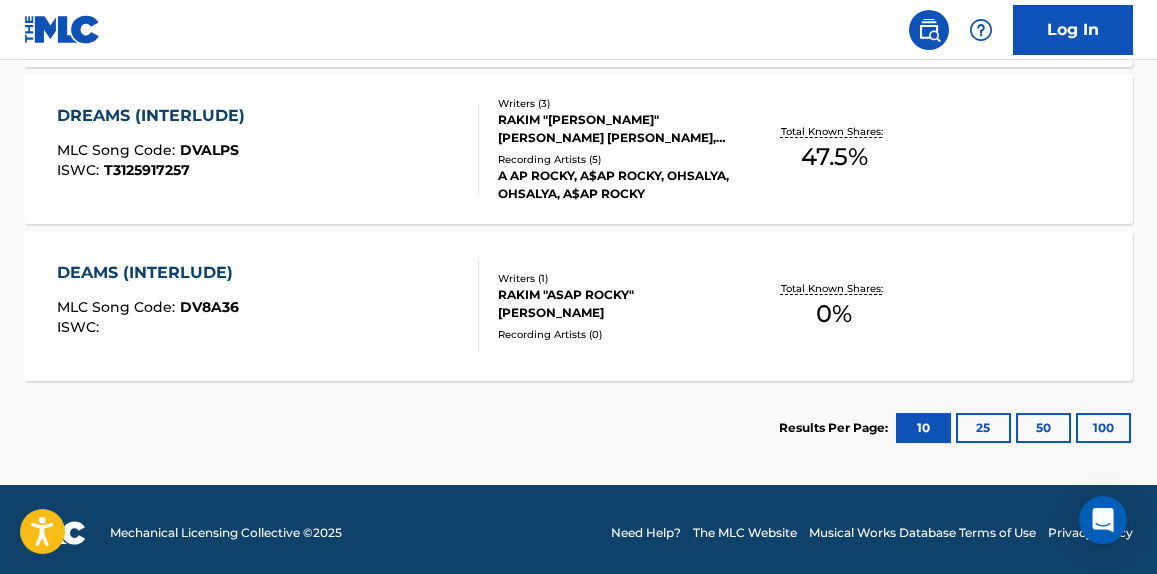 click on "DREAMS (INTERLUDE) MLC Song Code : DVALPS ISWC : T3125917257" at bounding box center (267, 149) 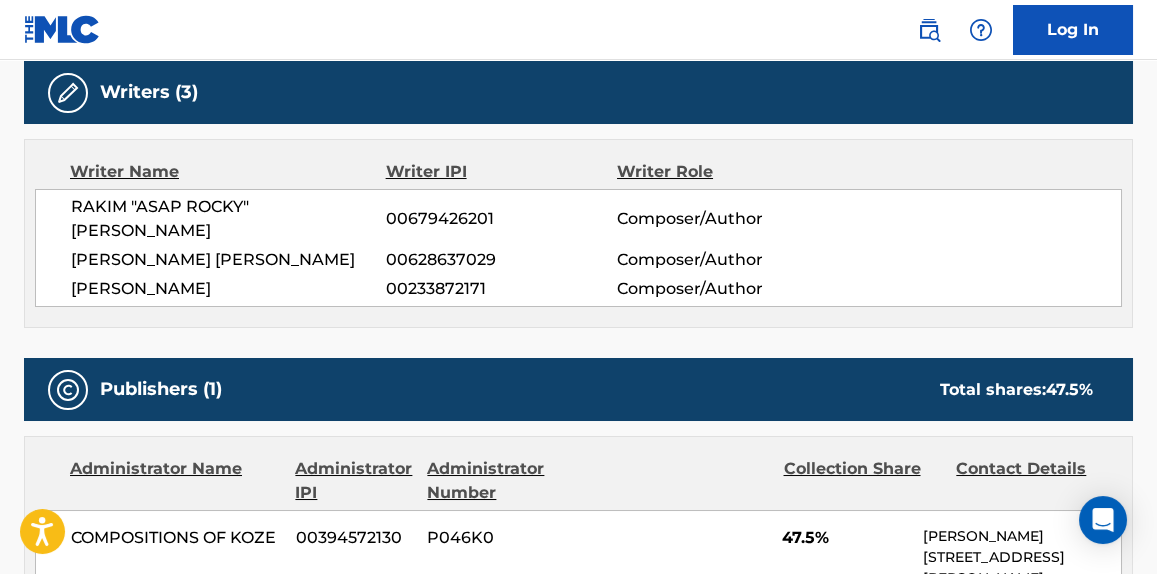 scroll, scrollTop: 0, scrollLeft: 0, axis: both 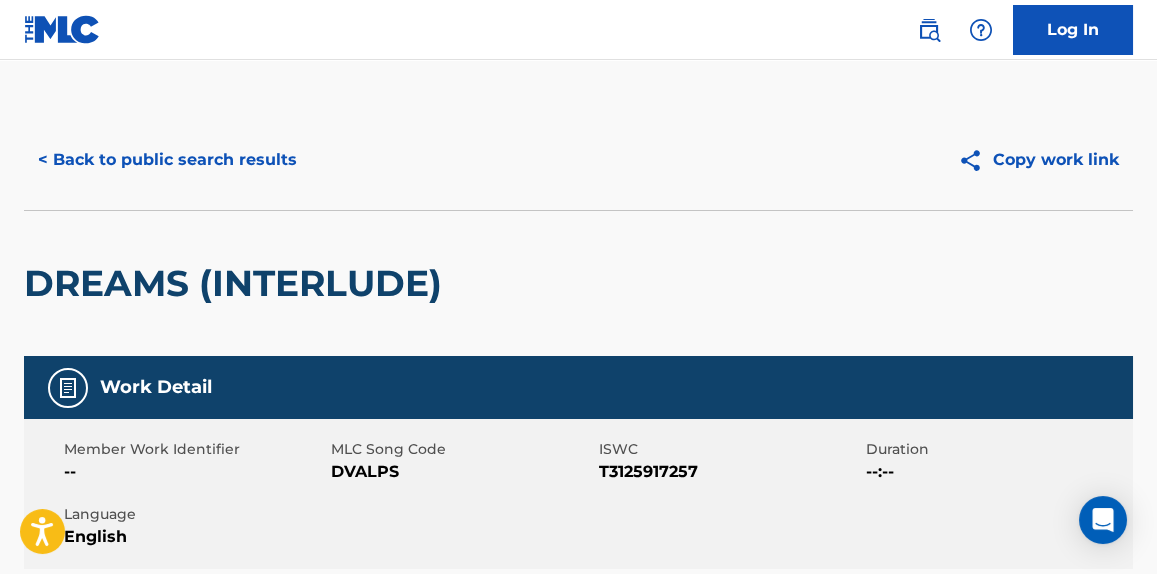 click on "< Back to public search results" at bounding box center (167, 160) 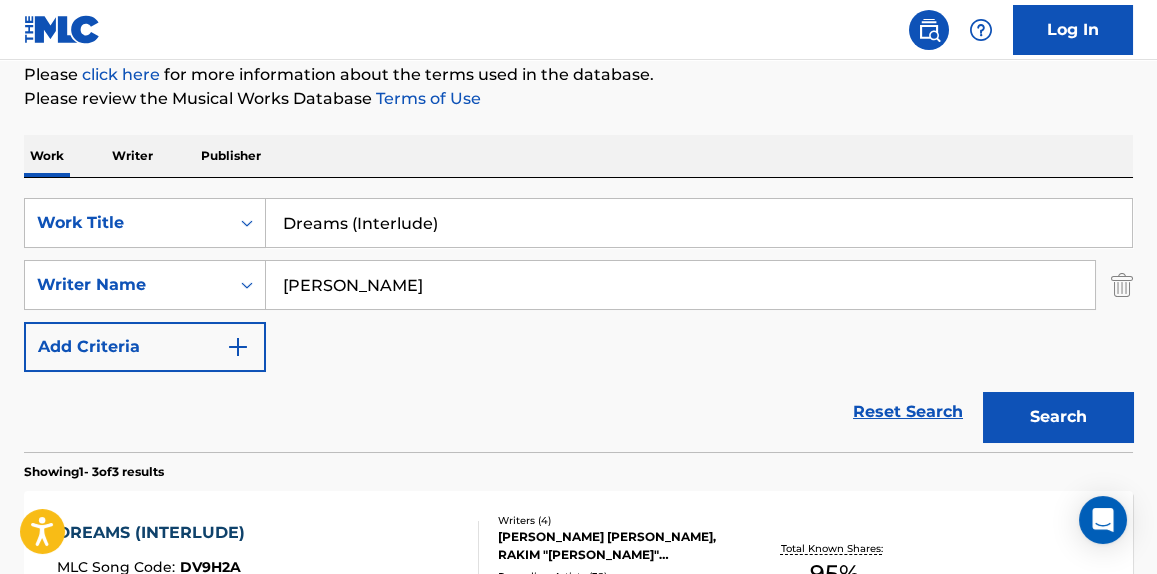 scroll, scrollTop: 0, scrollLeft: 0, axis: both 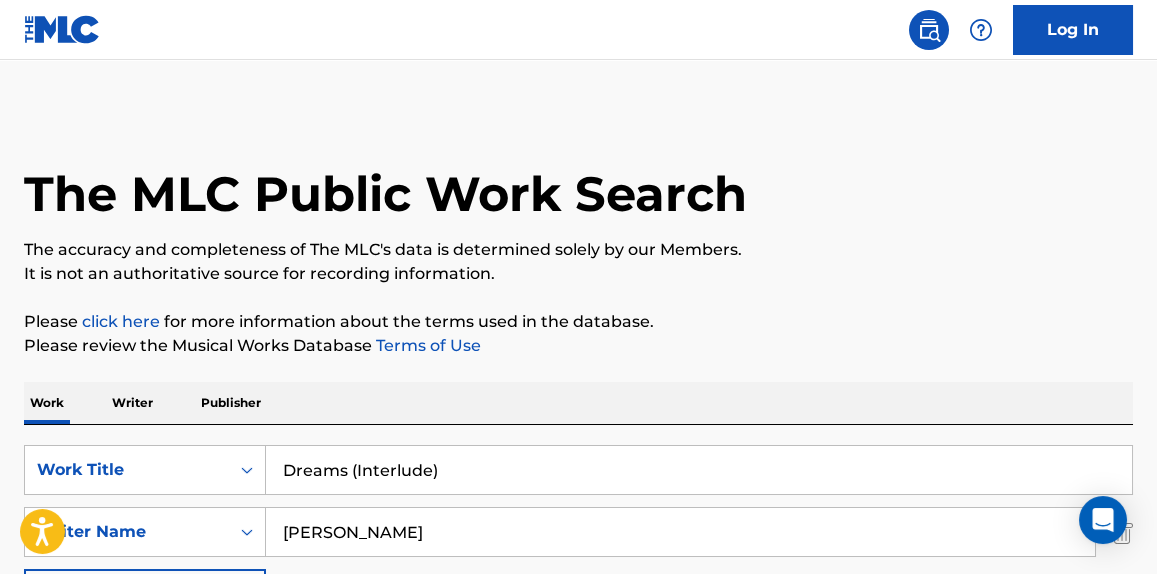 paste on "Jukebox Joints" 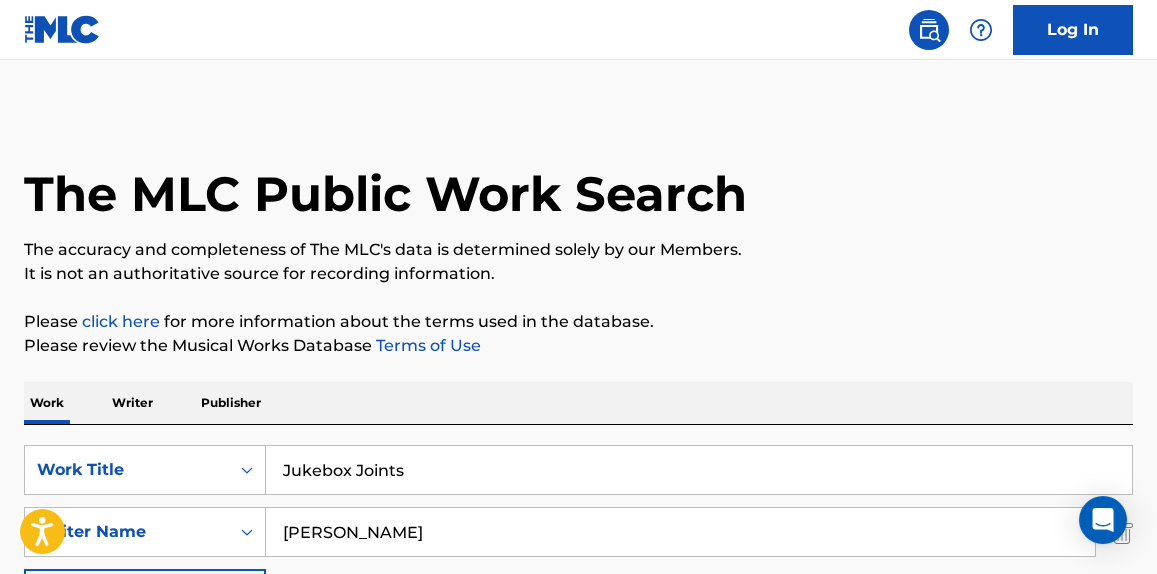 drag, startPoint x: 456, startPoint y: 455, endPoint x: 114, endPoint y: 429, distance: 342.98688 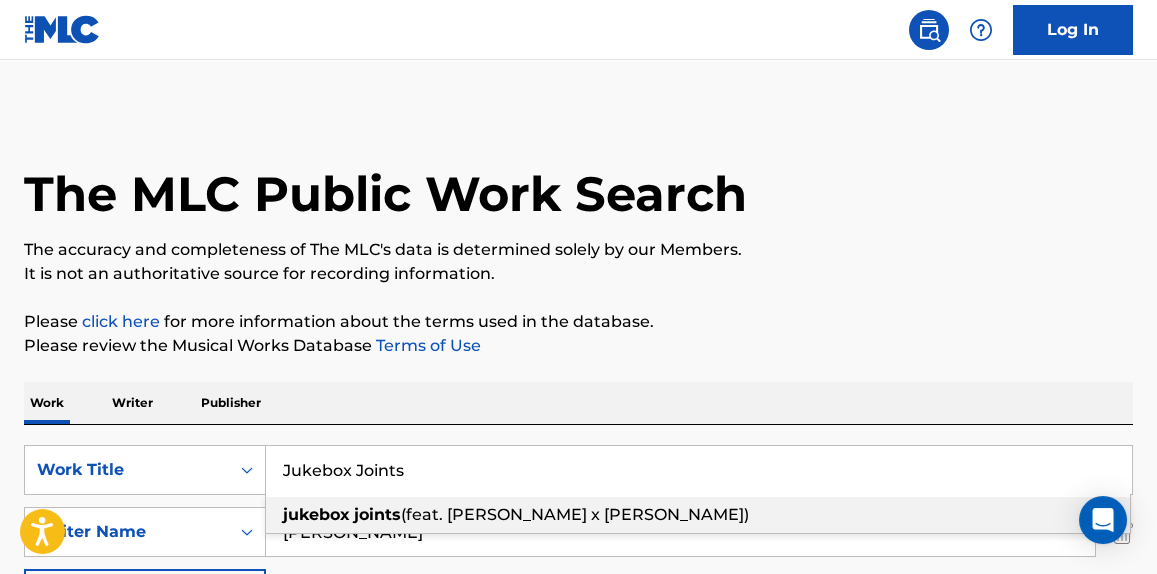 type on "Jukebox Joints" 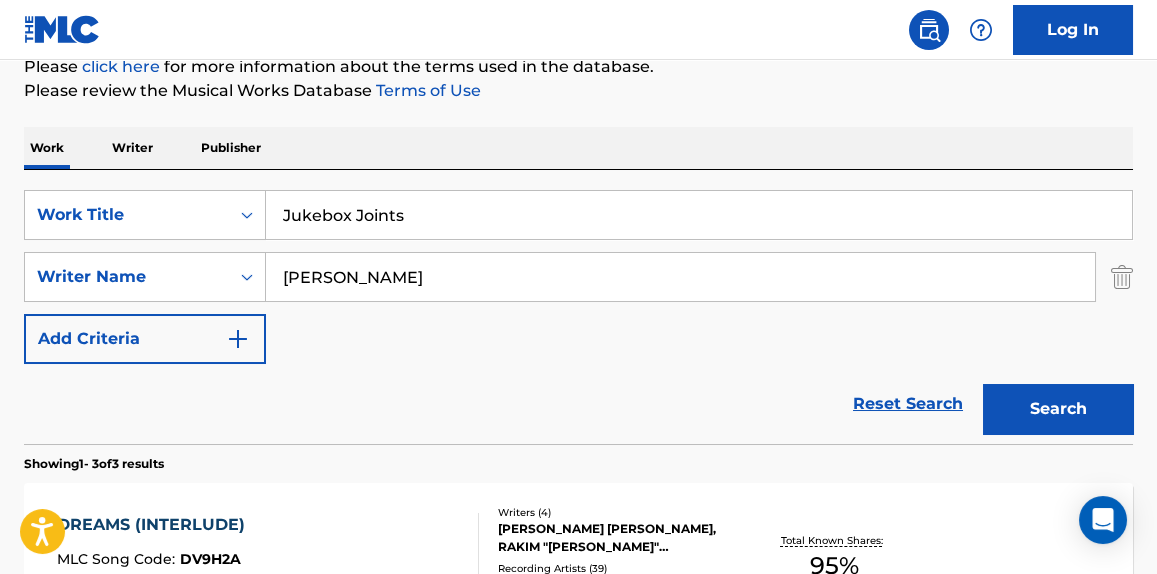 scroll, scrollTop: 151, scrollLeft: 0, axis: vertical 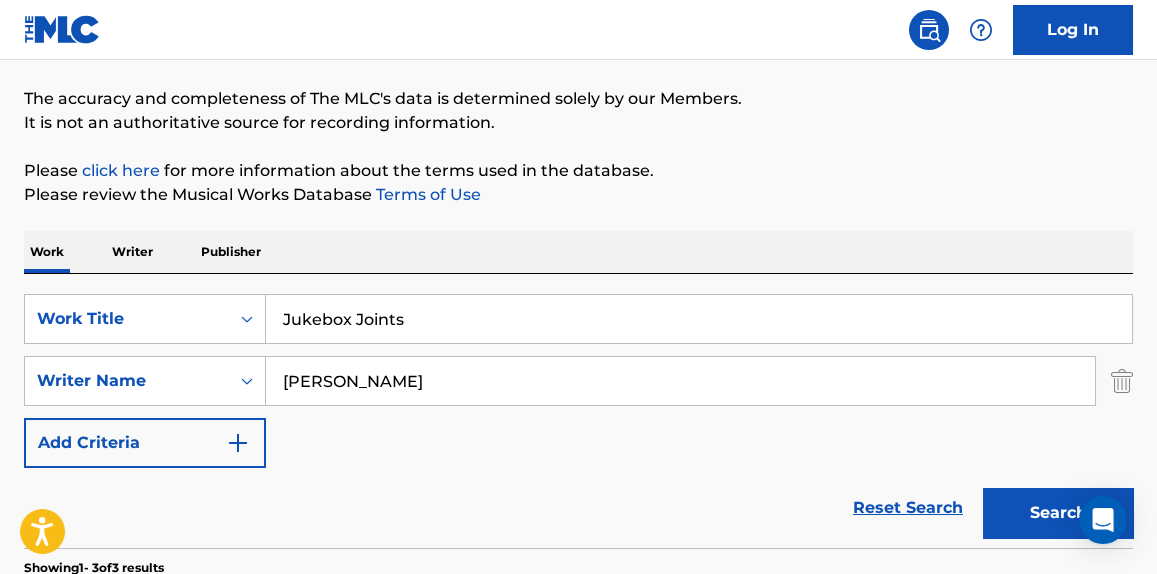 click on "Search" at bounding box center [1058, 513] 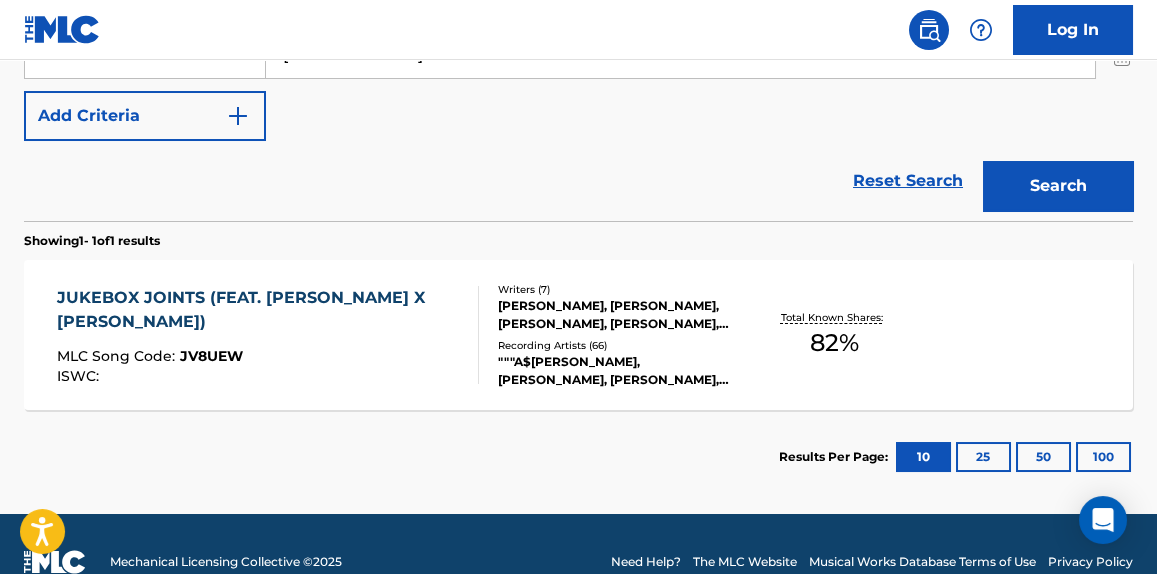 scroll, scrollTop: 513, scrollLeft: 0, axis: vertical 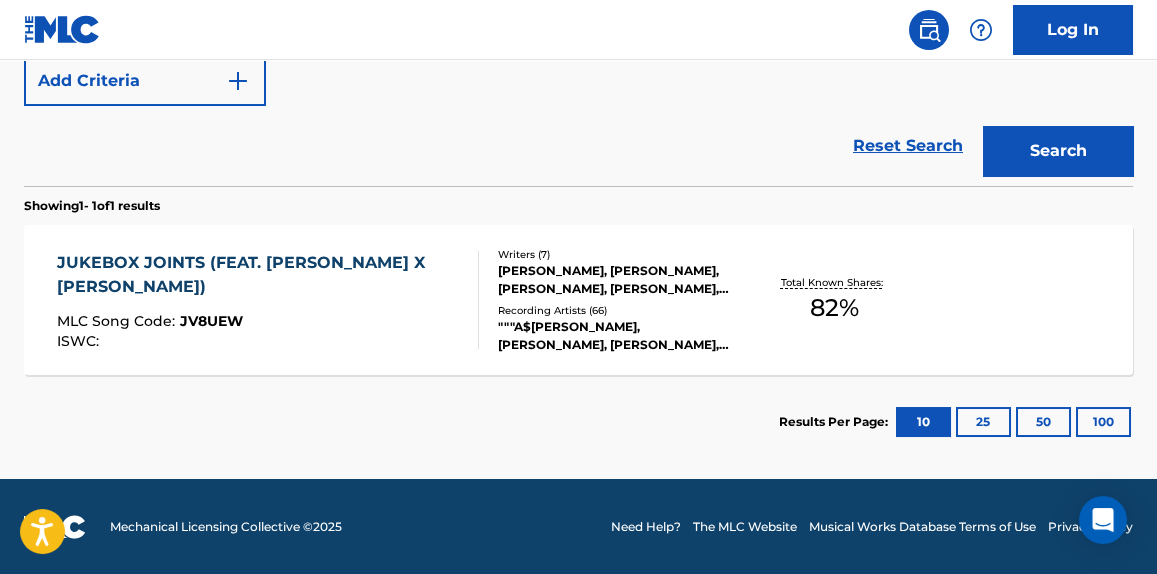 click on "JUKEBOX JOINTS (FEAT. [PERSON_NAME] X [PERSON_NAME]) MLC Song Code : JV8UEW ISWC : Writers ( 7 ) [PERSON_NAME], [PERSON_NAME], [PERSON_NAME], [PERSON_NAME], [PERSON_NAME], [PERSON_NAME] "[PERSON_NAME]" [PERSON_NAME], [PERSON_NAME] Recording Artists ( 66 ) """A$[PERSON_NAME], [PERSON_NAME], [PERSON_NAME], A[PERSON_NAME], A$[PERSON_NAME]|[PERSON_NAME]|[PERSON_NAME], A$[PERSON_NAME], A$AP ROCKY FEAT. [PERSON_NAME] X [PERSON_NAME] Total Known Shares: 82 %" at bounding box center [578, 300] 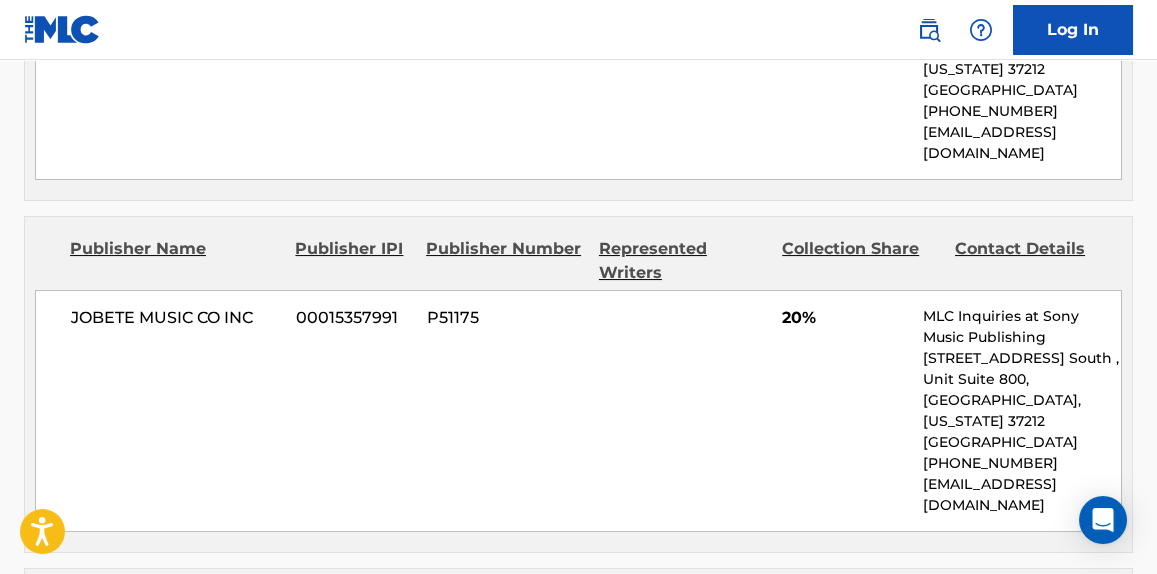 scroll, scrollTop: 1666, scrollLeft: 0, axis: vertical 